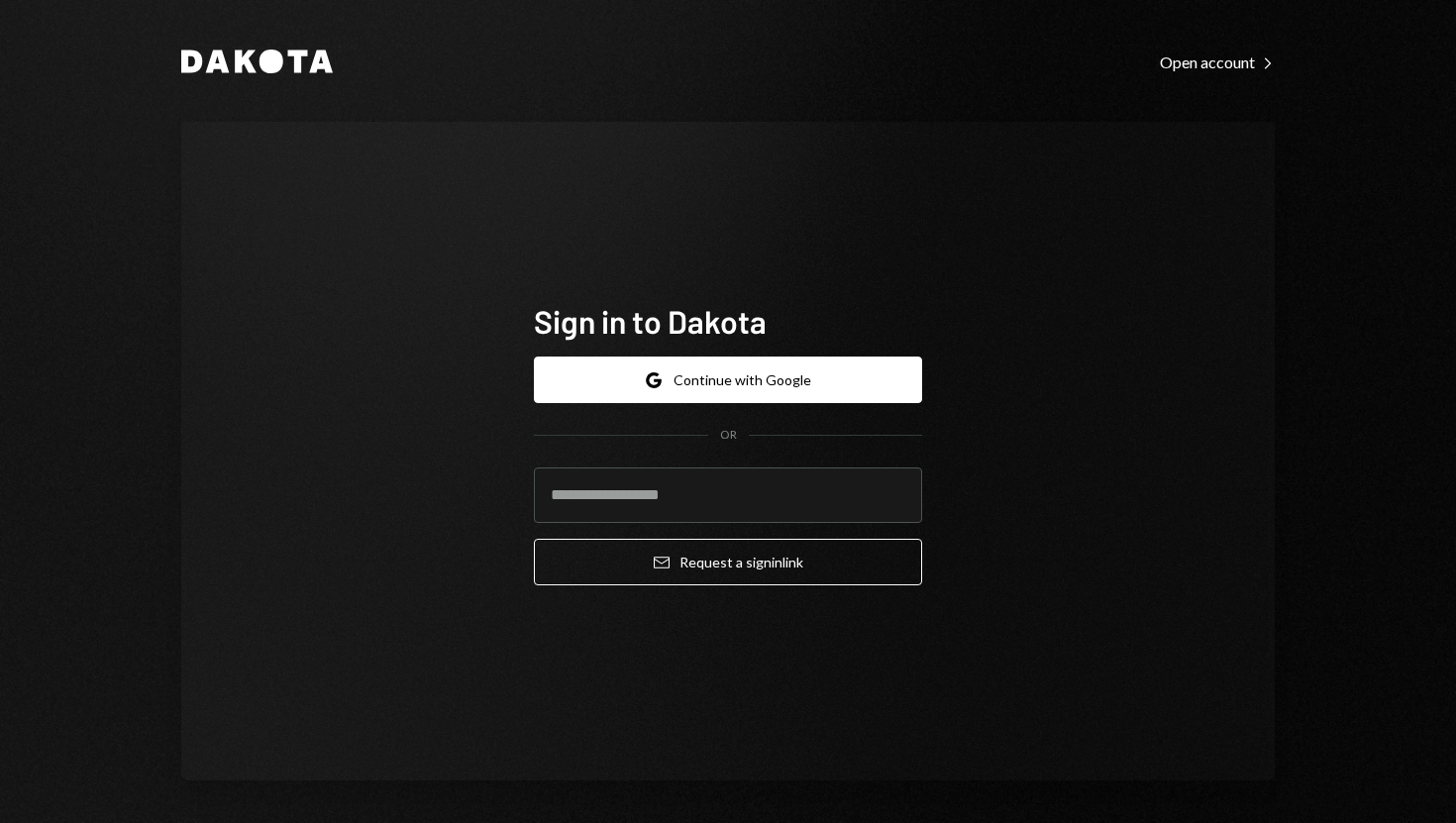scroll, scrollTop: 0, scrollLeft: 0, axis: both 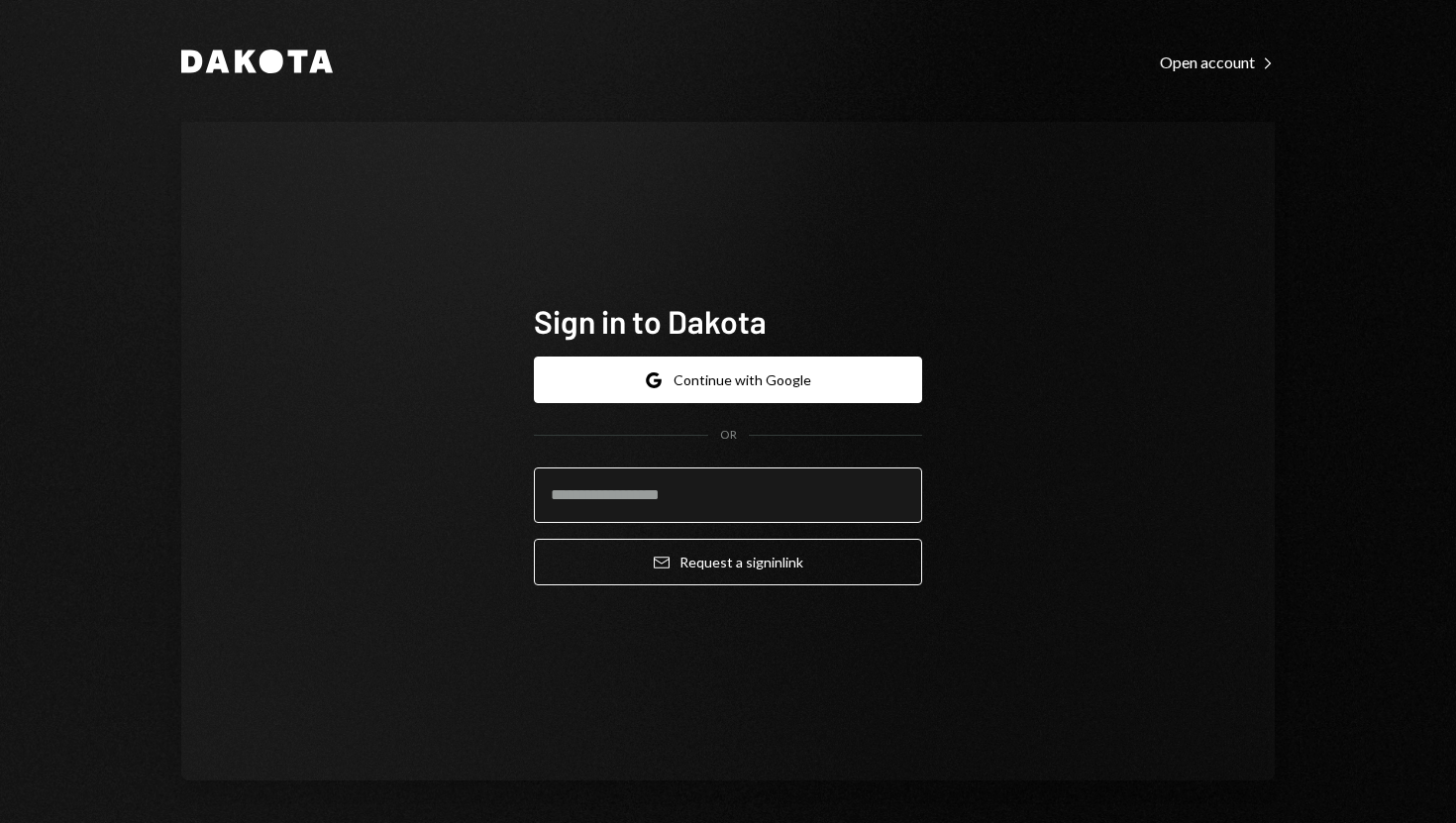 click at bounding box center [728, 495] 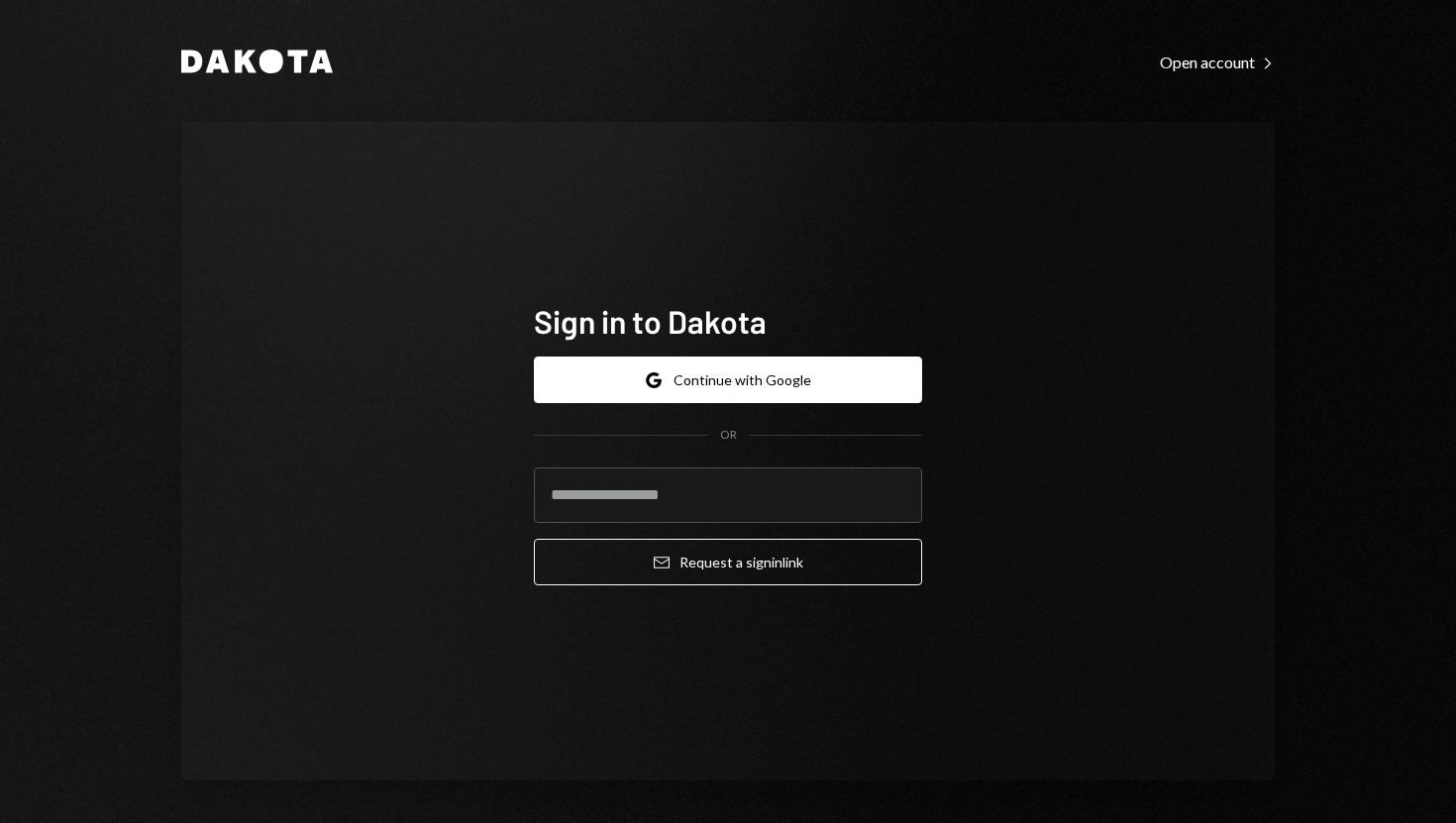 click on "Sign in to Dakota Google  Continue with Google OR Email Request a sign  in  link" at bounding box center [728, 451] 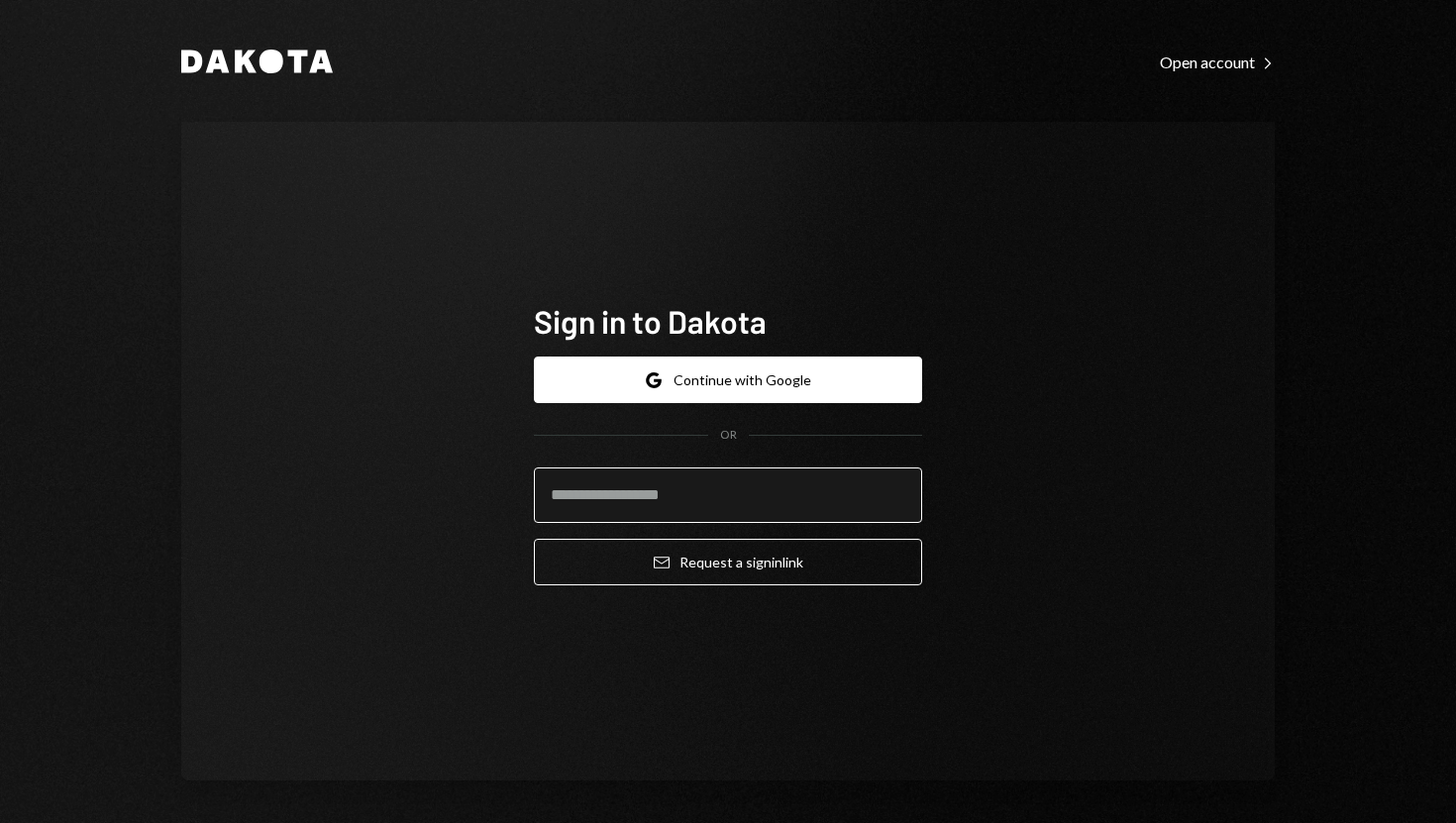 click at bounding box center (728, 495) 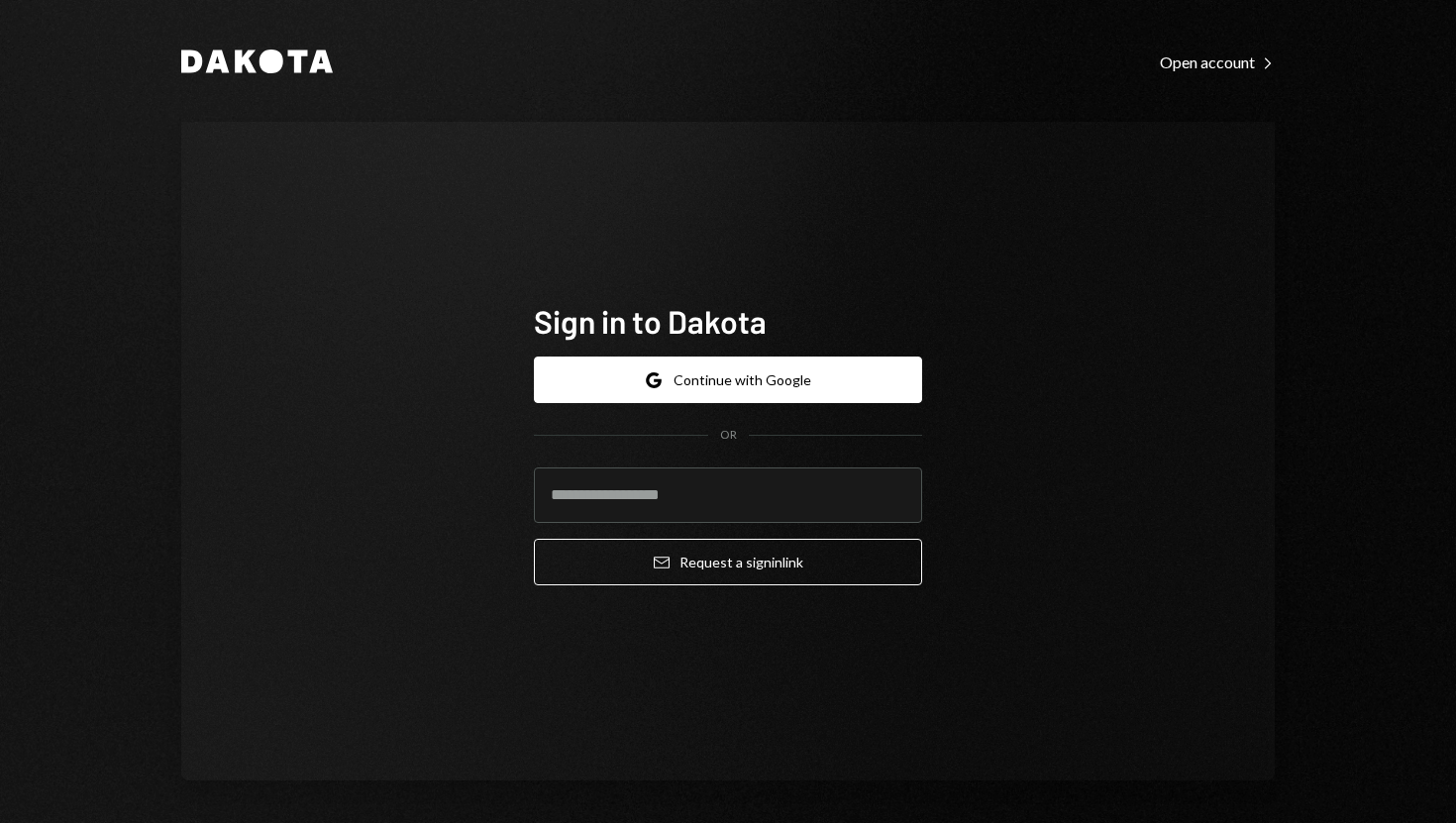 type on "**********" 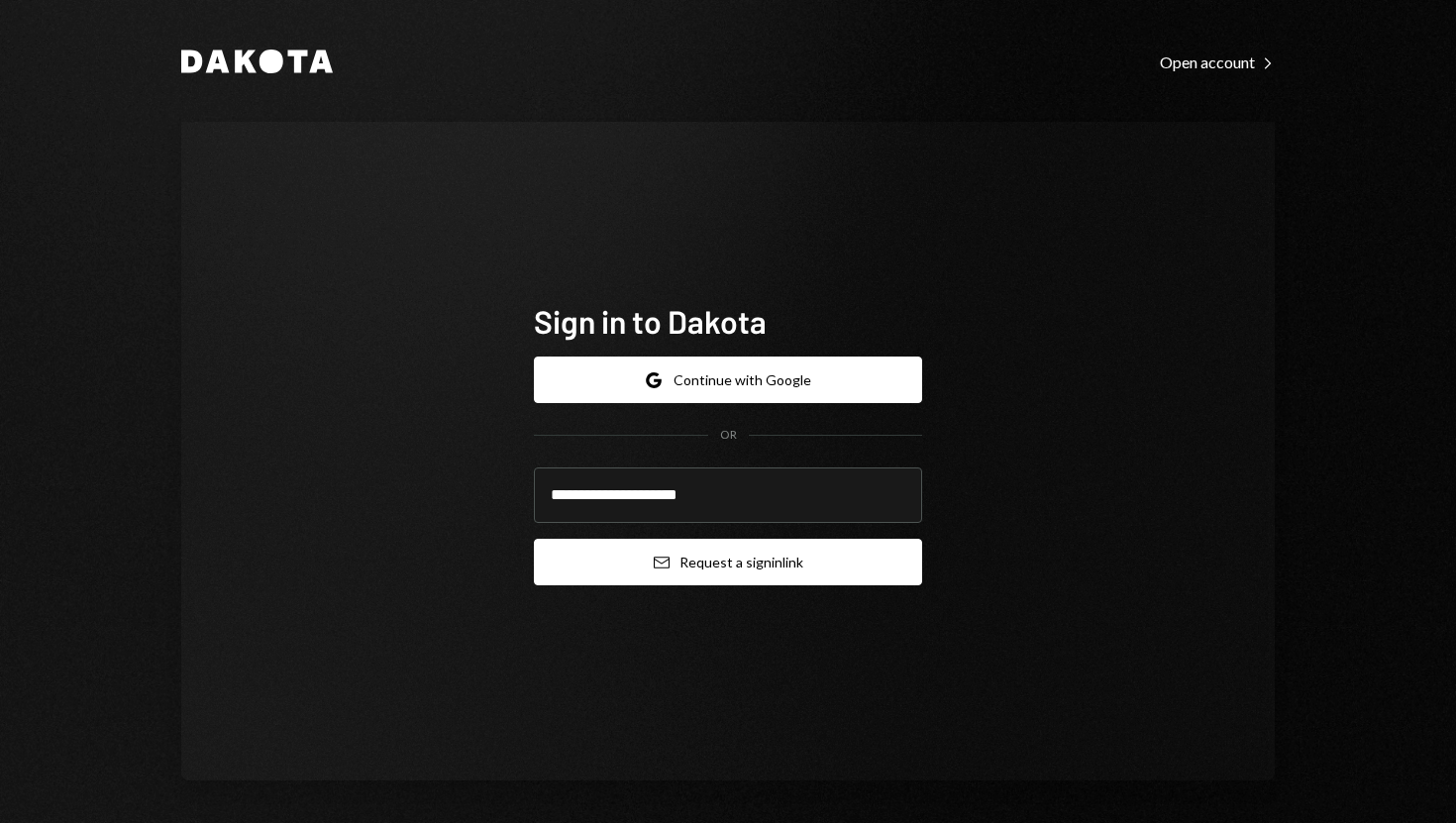 click on "Email Request a sign  in  link" at bounding box center (728, 562) 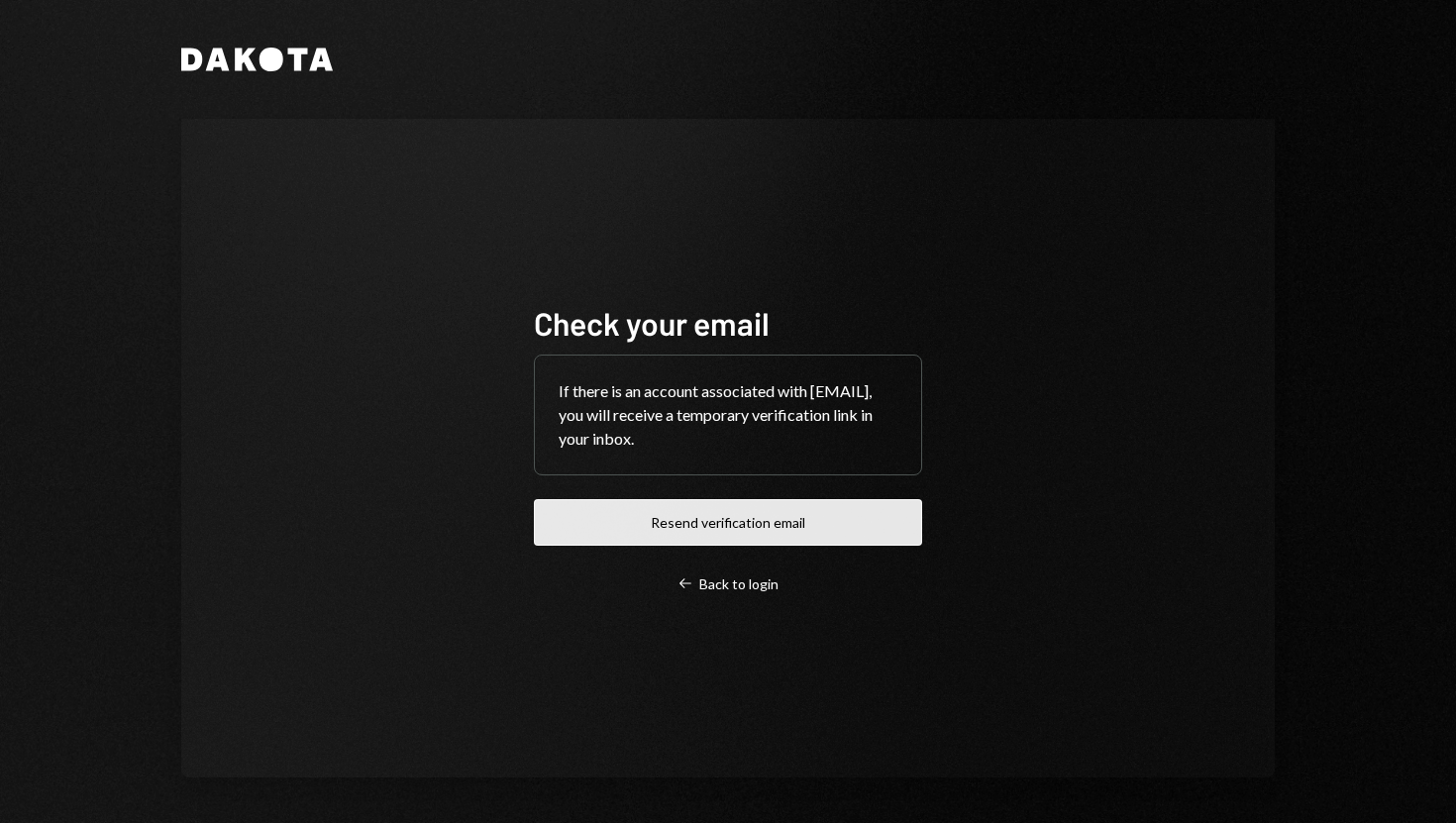 click on "Resend verification email" at bounding box center [728, 522] 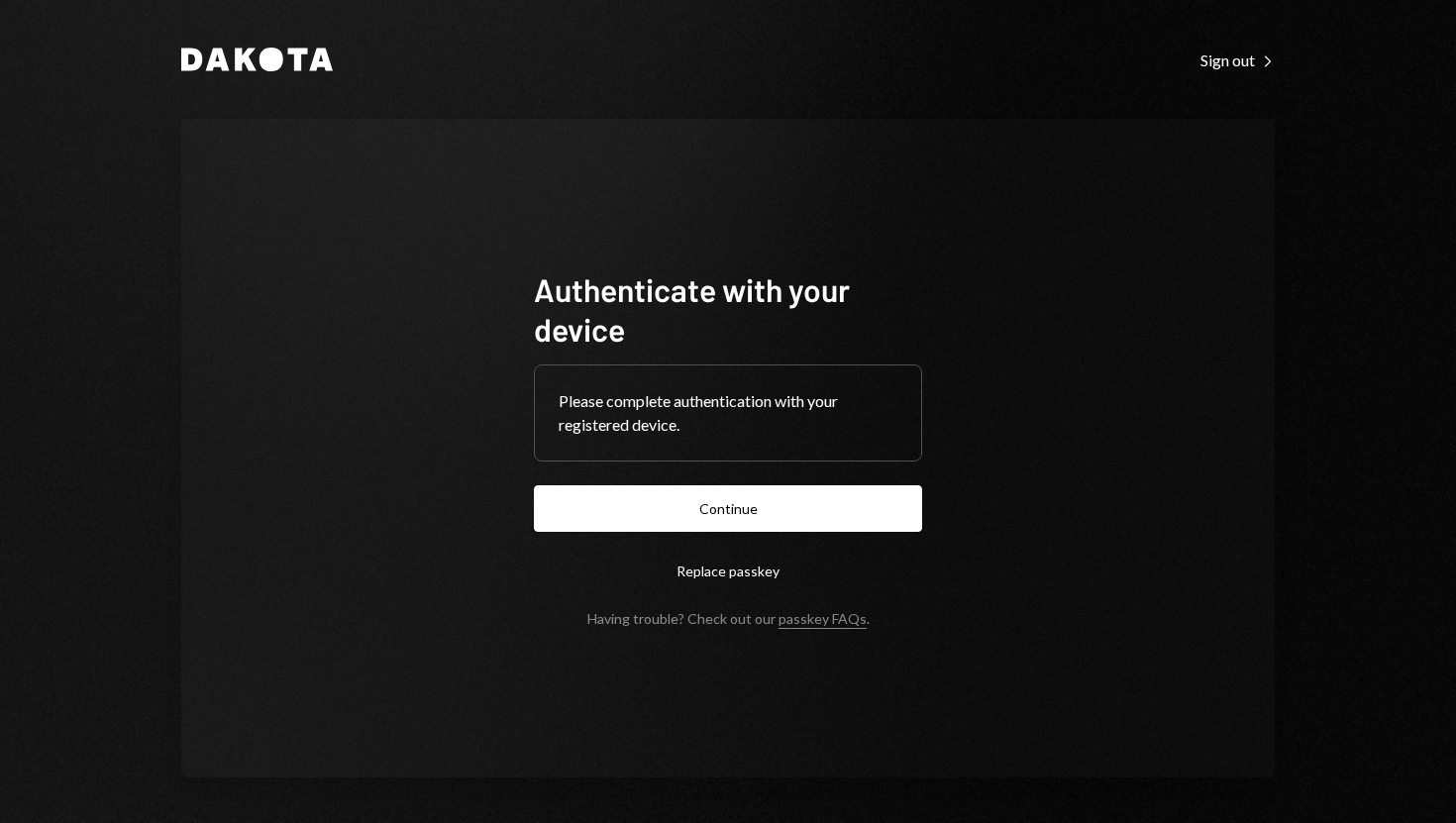 scroll, scrollTop: 0, scrollLeft: 0, axis: both 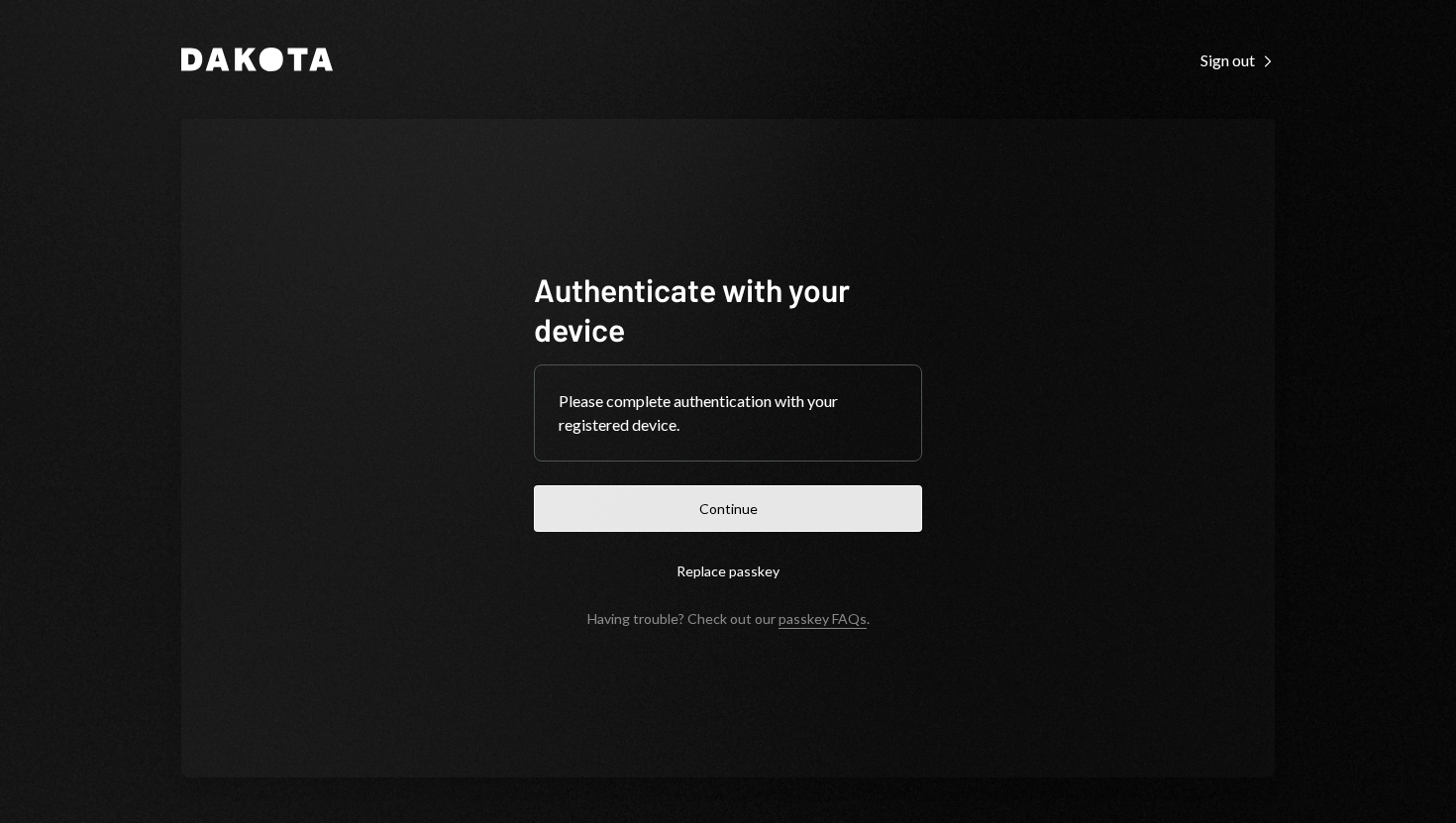 click on "Continue" at bounding box center (728, 508) 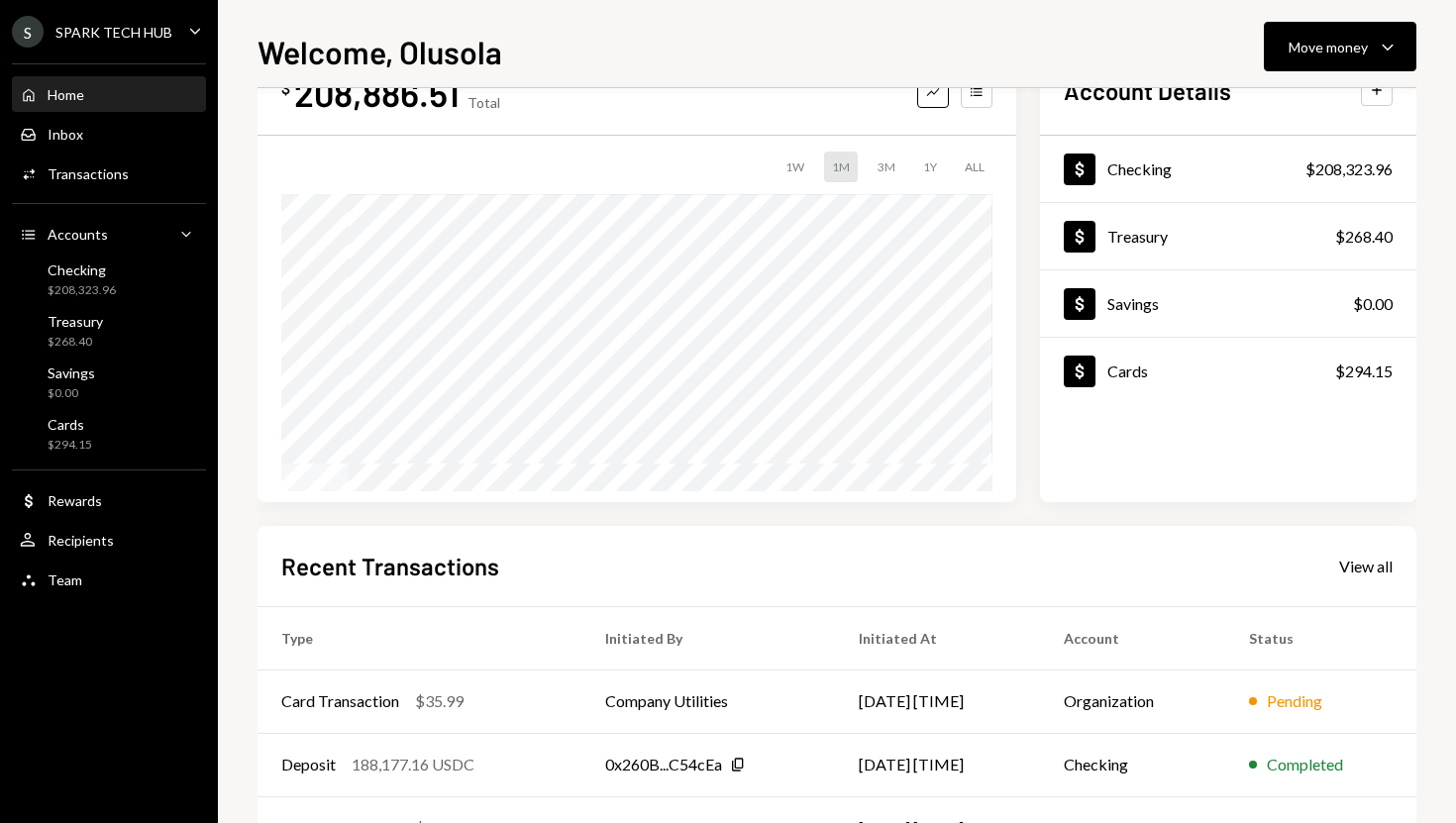 scroll, scrollTop: 0, scrollLeft: 0, axis: both 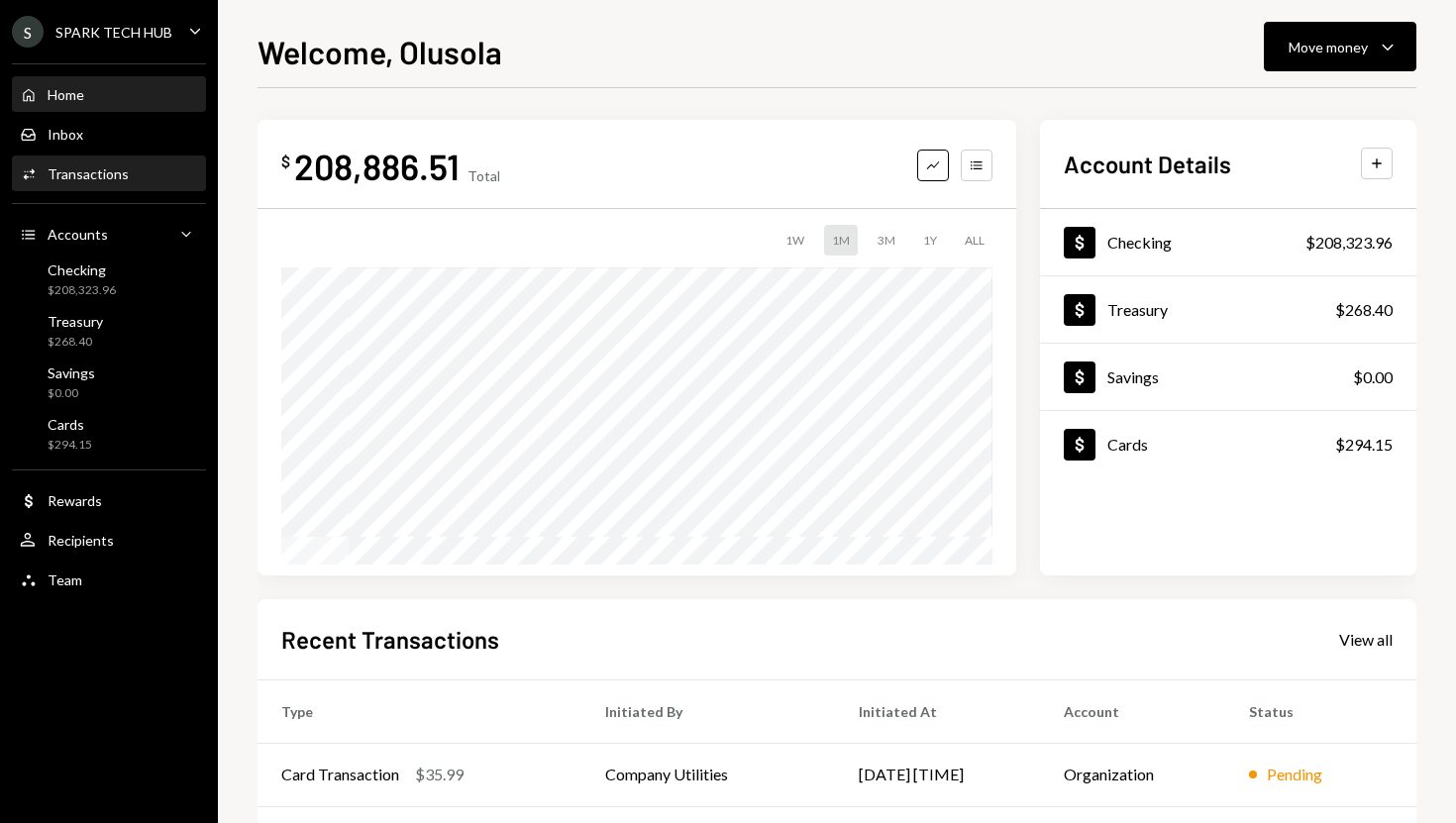 click on "Activities Transactions" at bounding box center (109, 174) 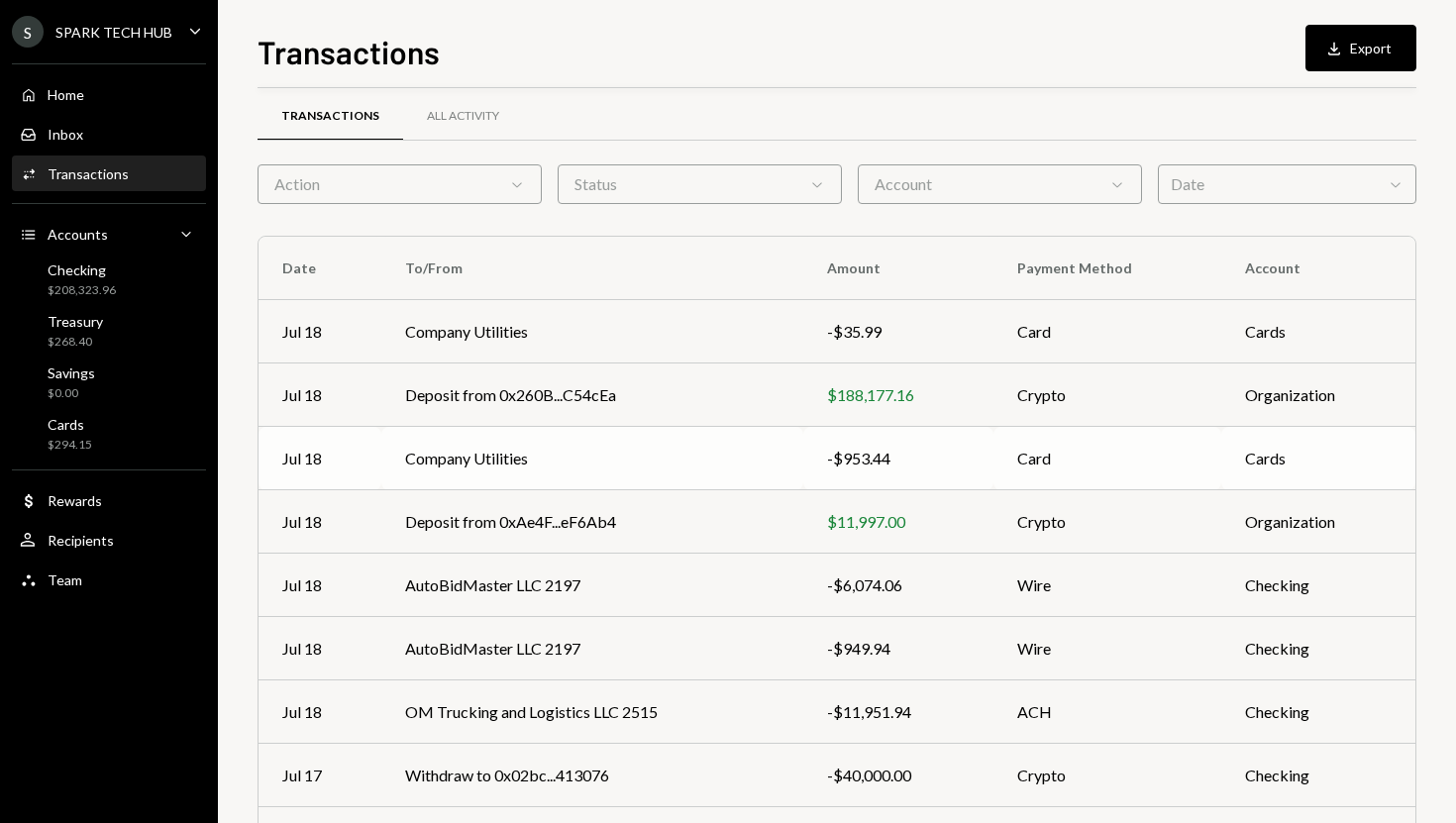 scroll, scrollTop: 0, scrollLeft: 0, axis: both 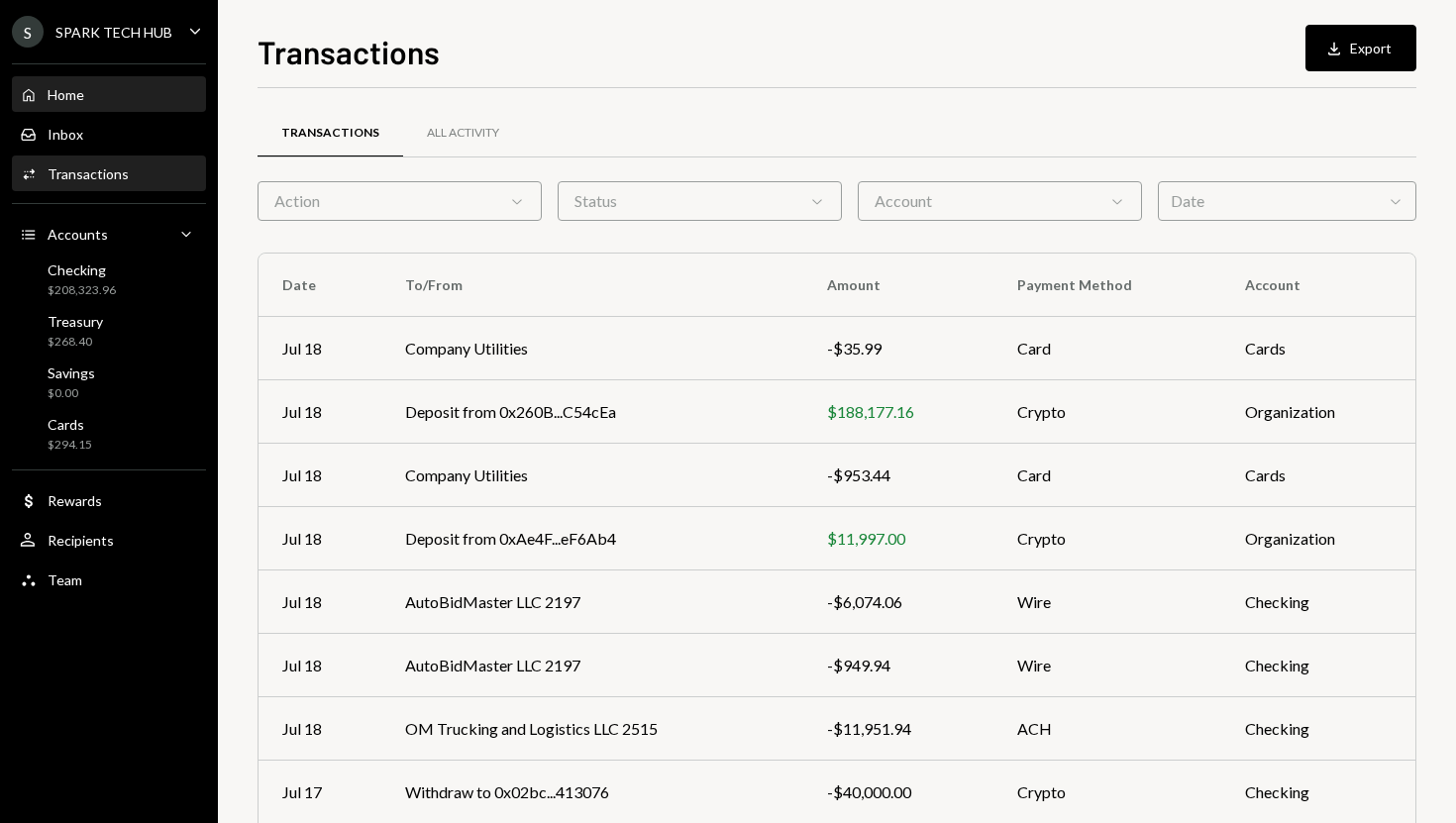 click on "Home Home" at bounding box center (109, 95) 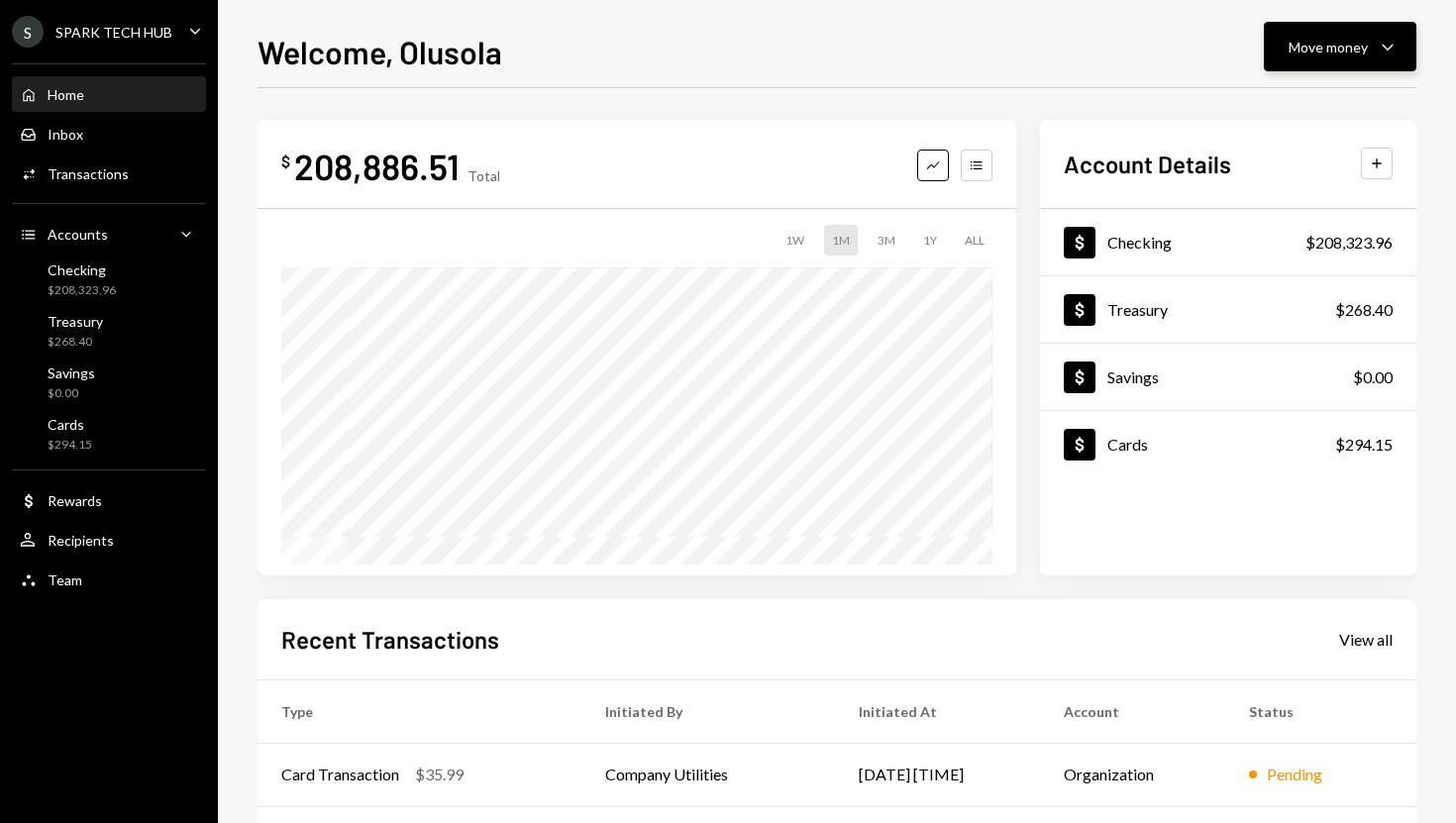 click on "Move money" at bounding box center [1328, 47] 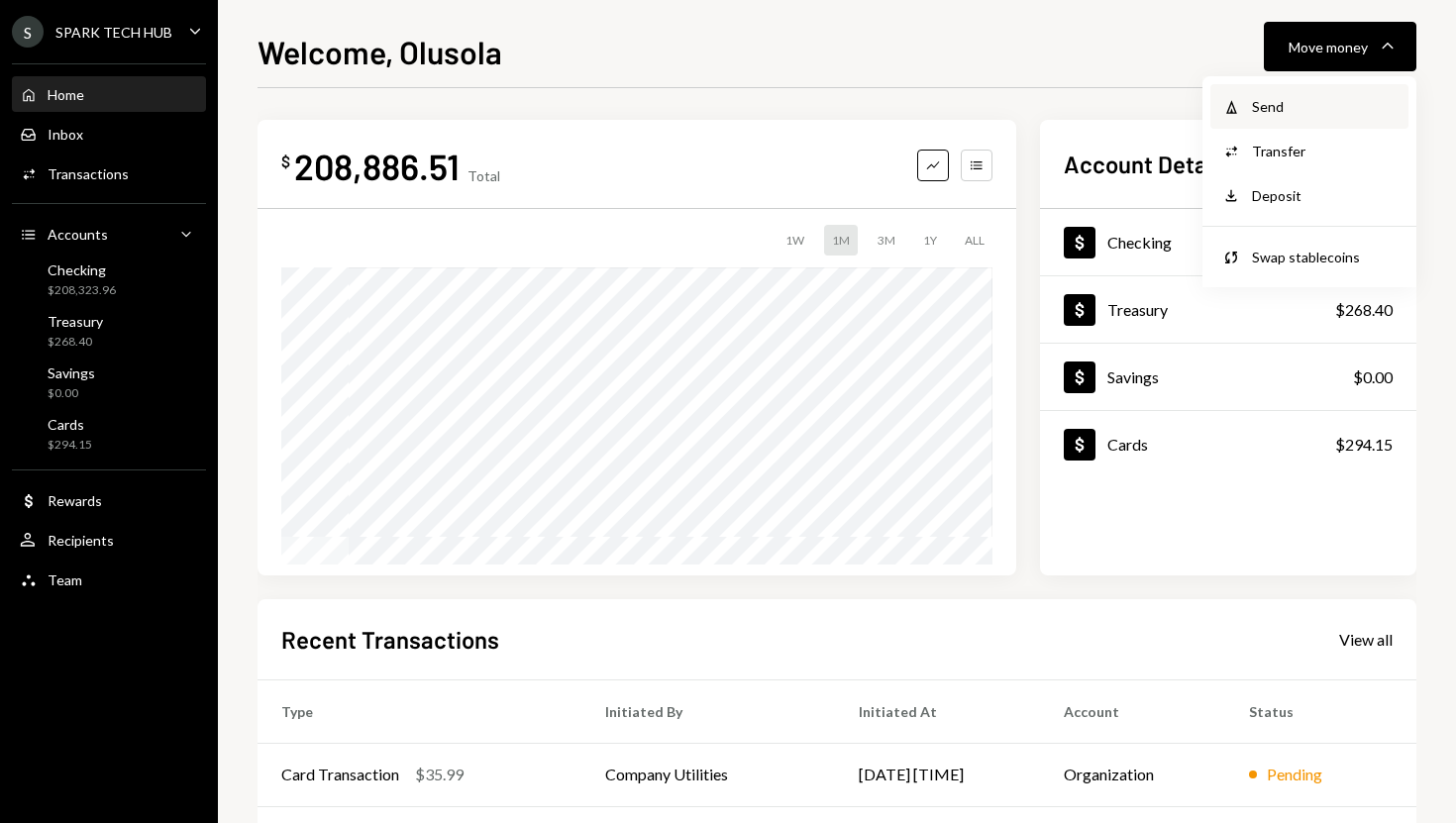 click on "Send" at bounding box center (1324, 106) 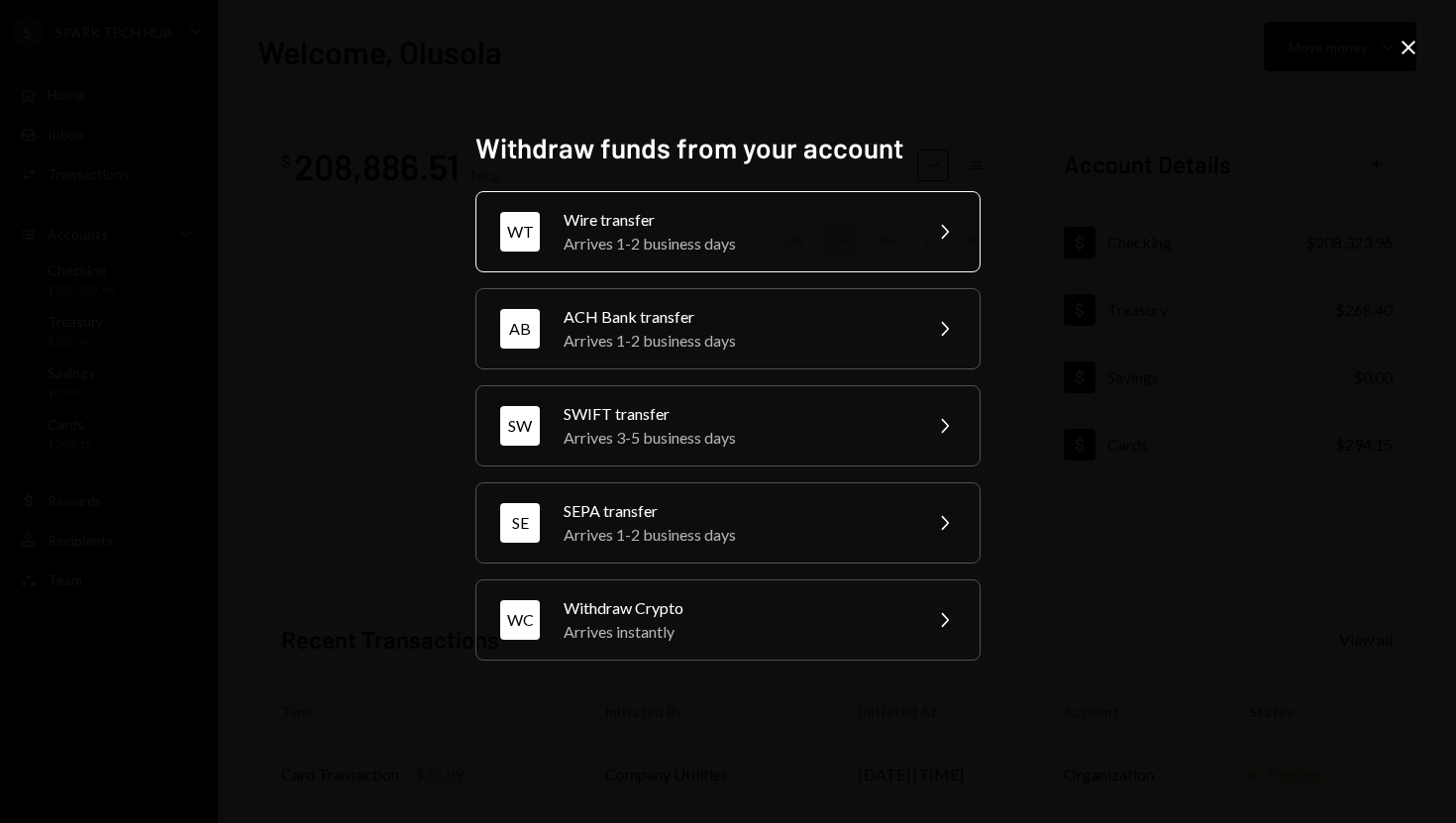 click on "WT Wire transfer Arrives 1-2 business days Chevron Right" at bounding box center (728, 232) 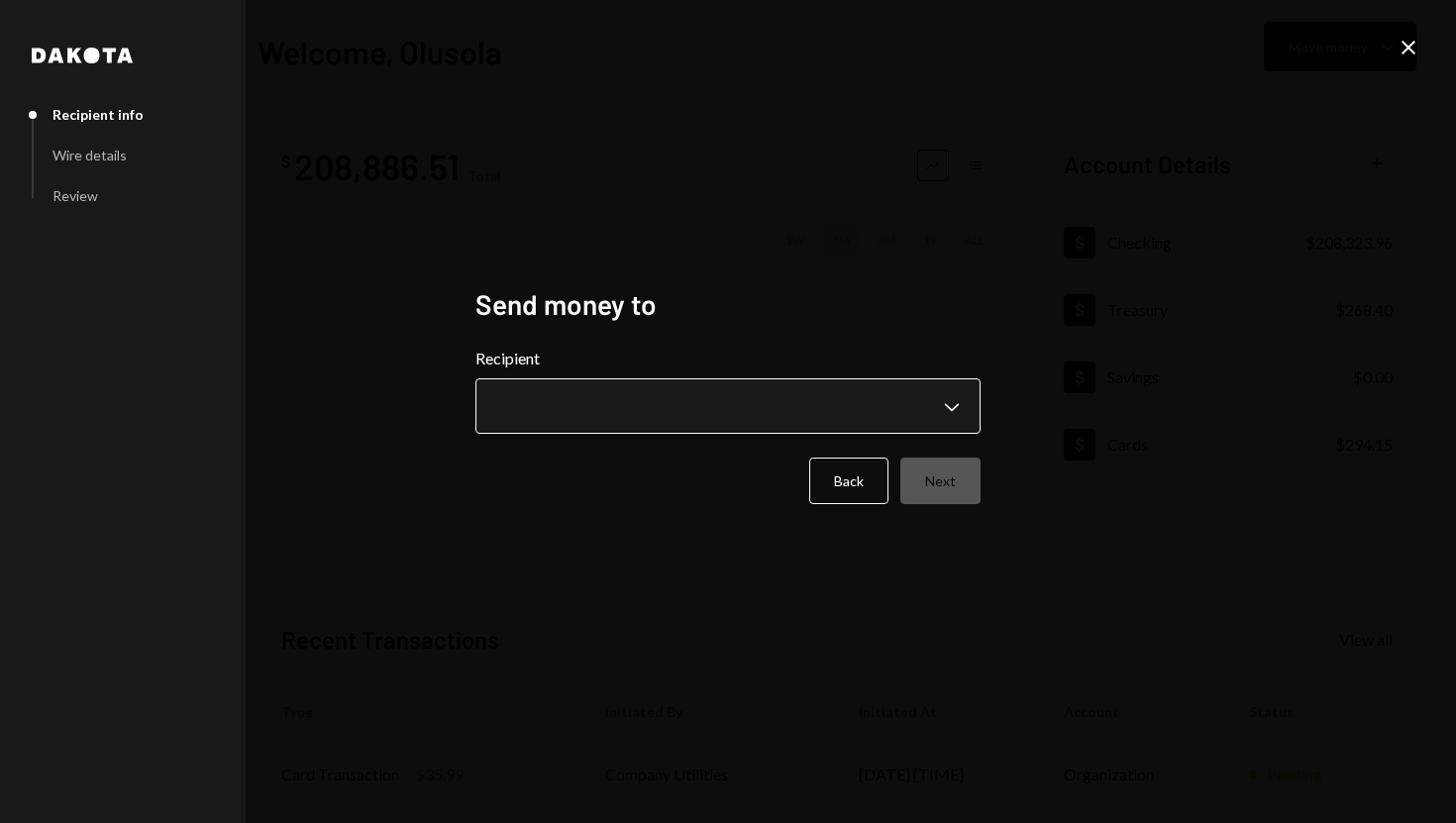 click on "**********" at bounding box center (728, 411) 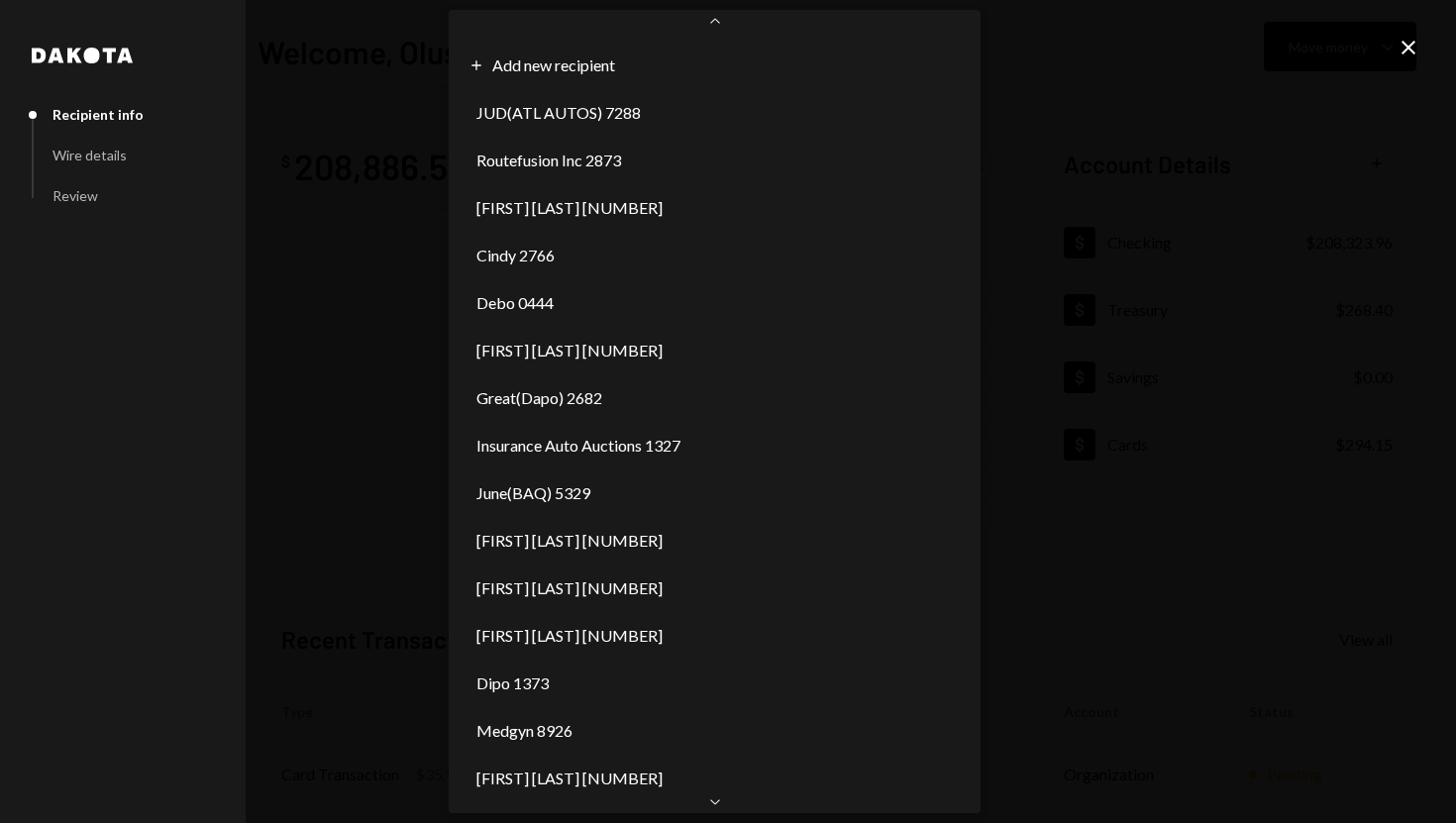 scroll, scrollTop: 644, scrollLeft: 0, axis: vertical 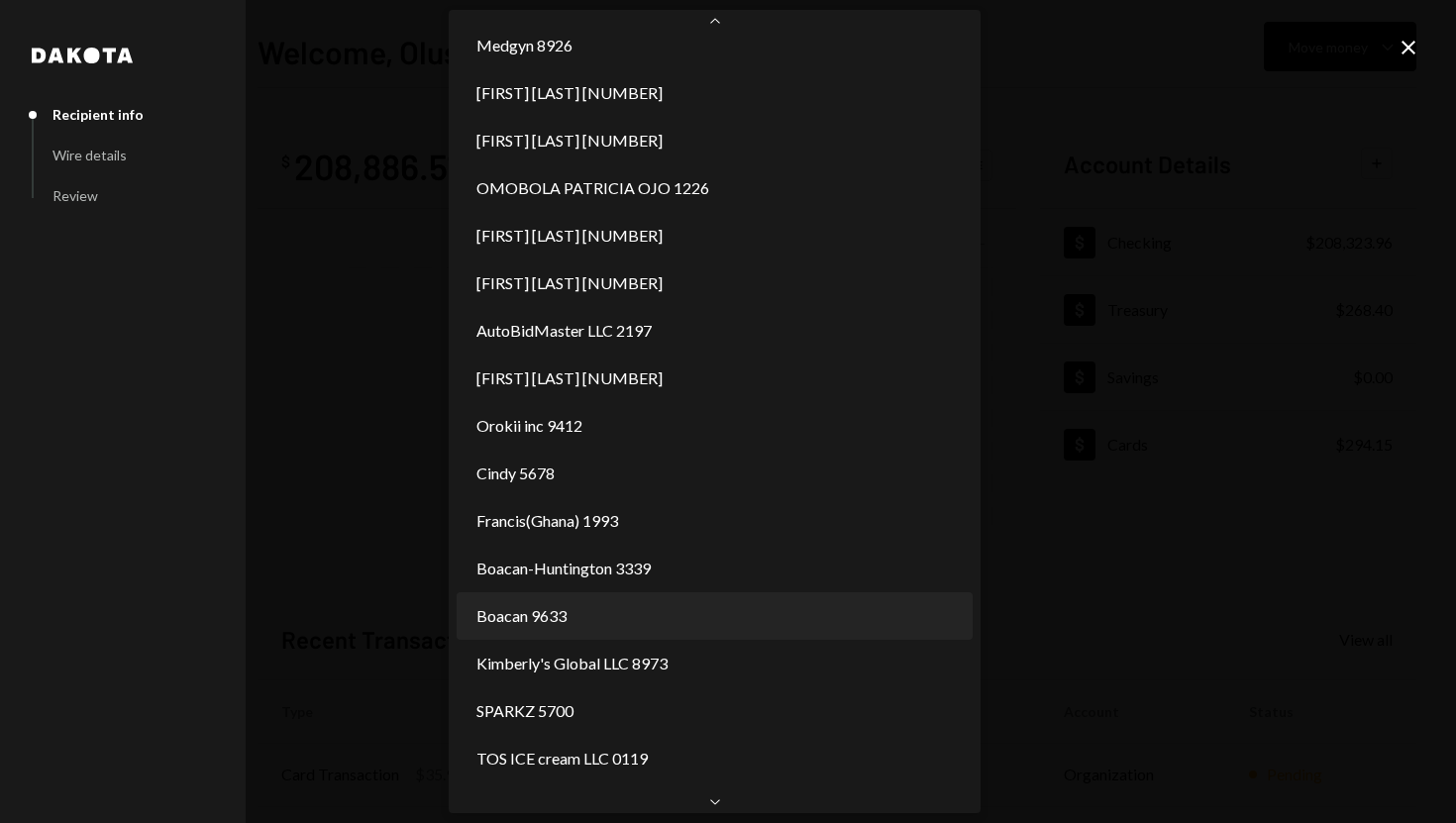 select on "**********" 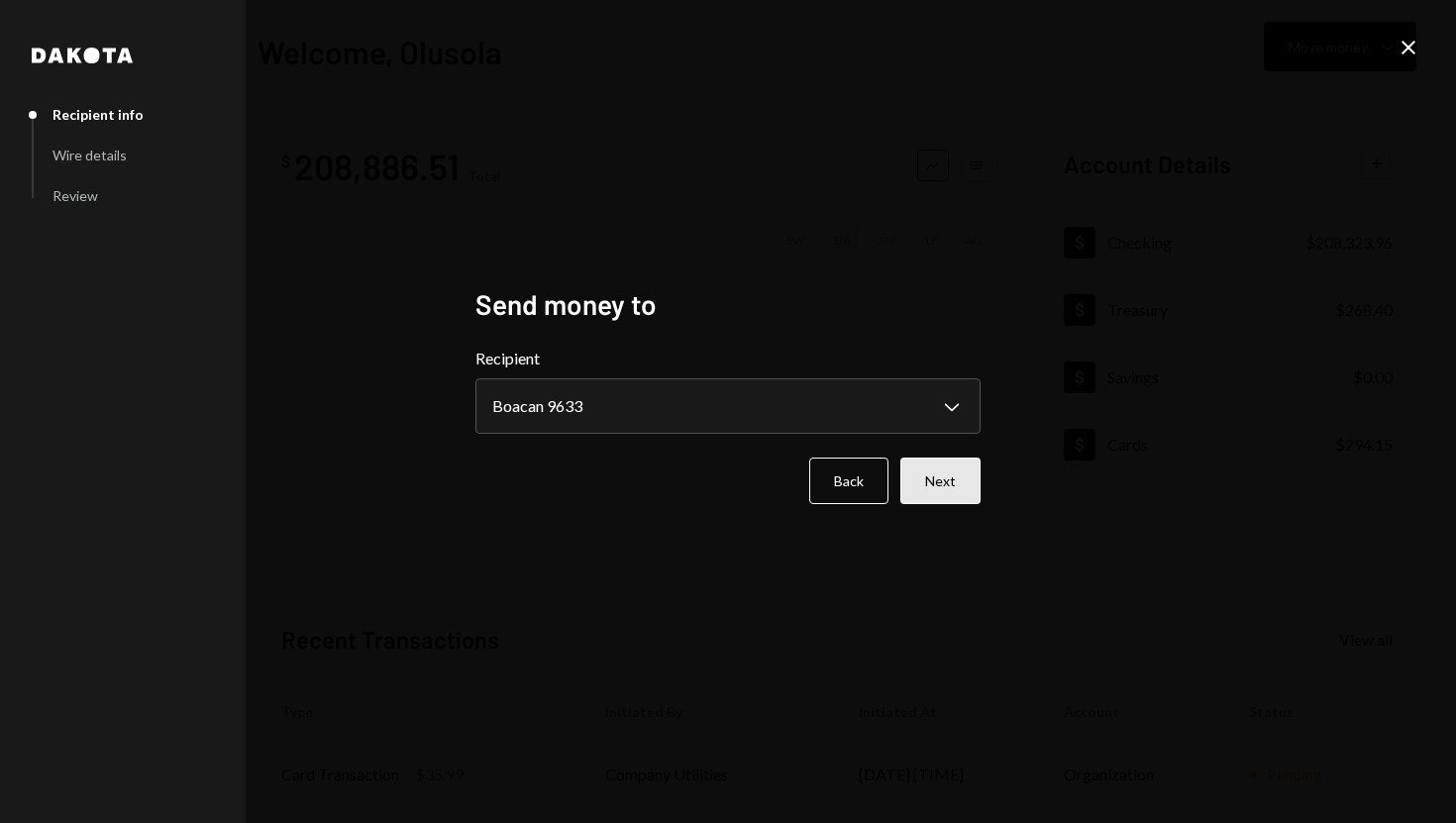 click on "Next" at bounding box center (940, 480) 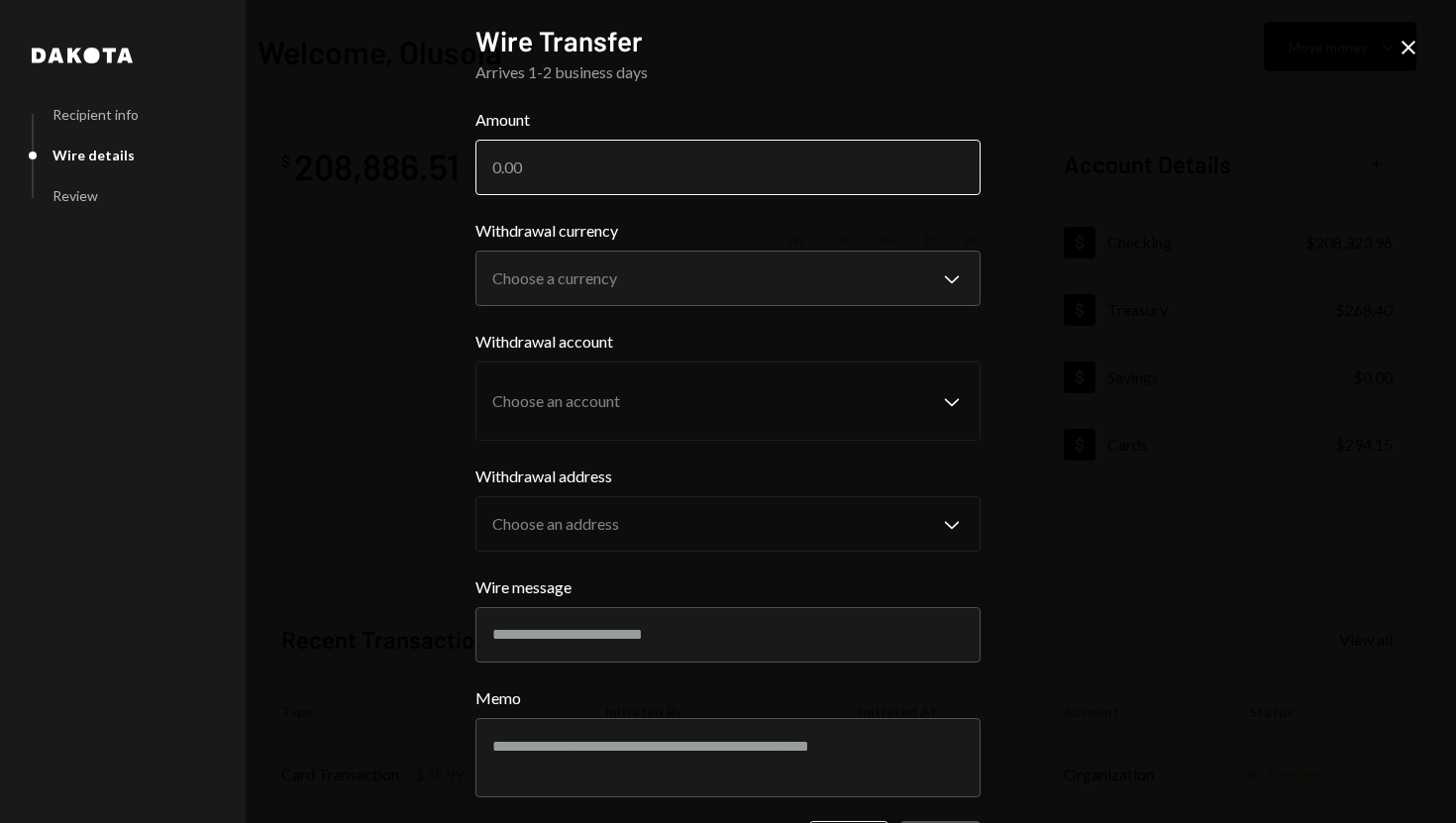 click on "Amount" at bounding box center (728, 167) 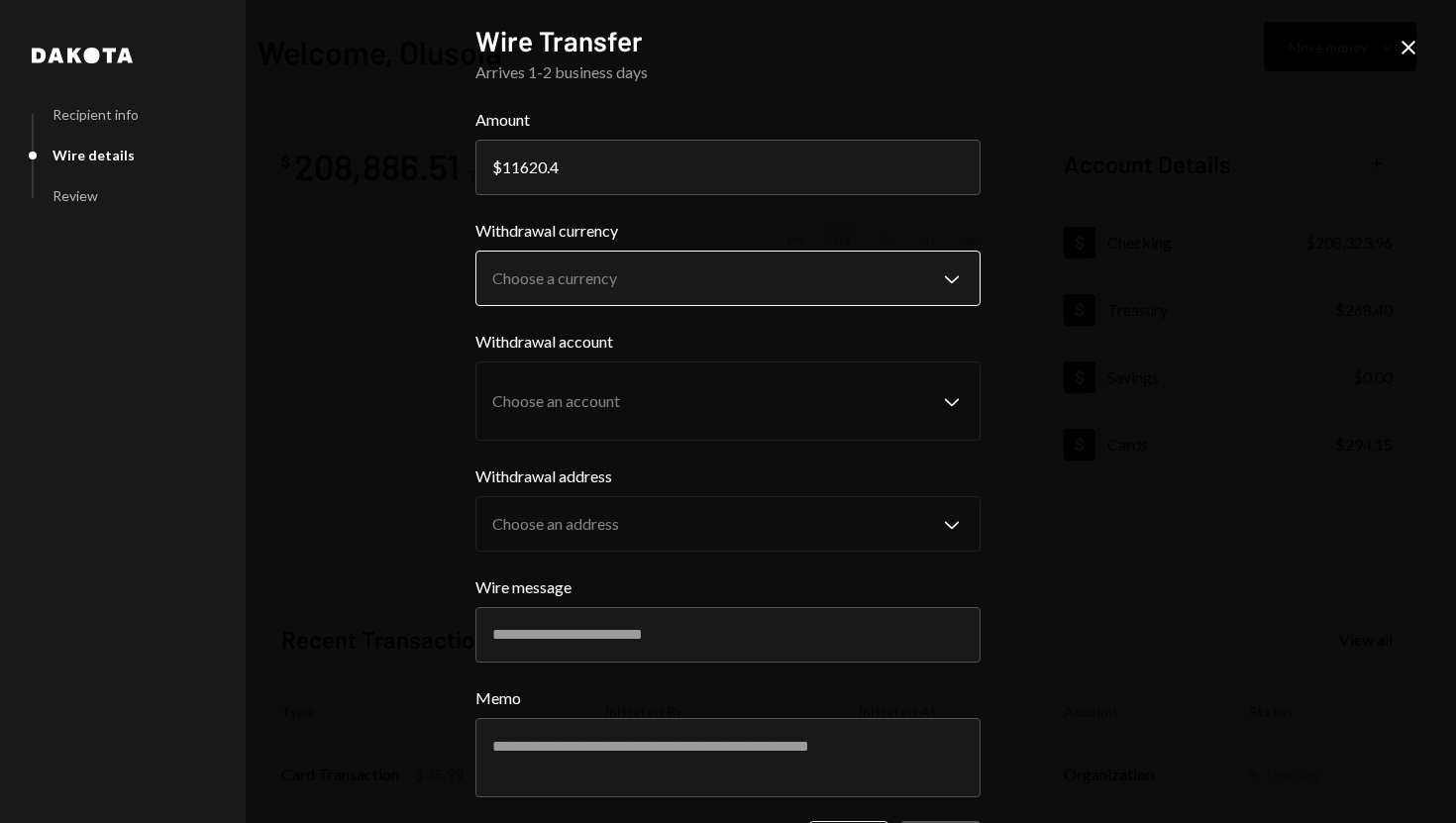 type on "11620.4" 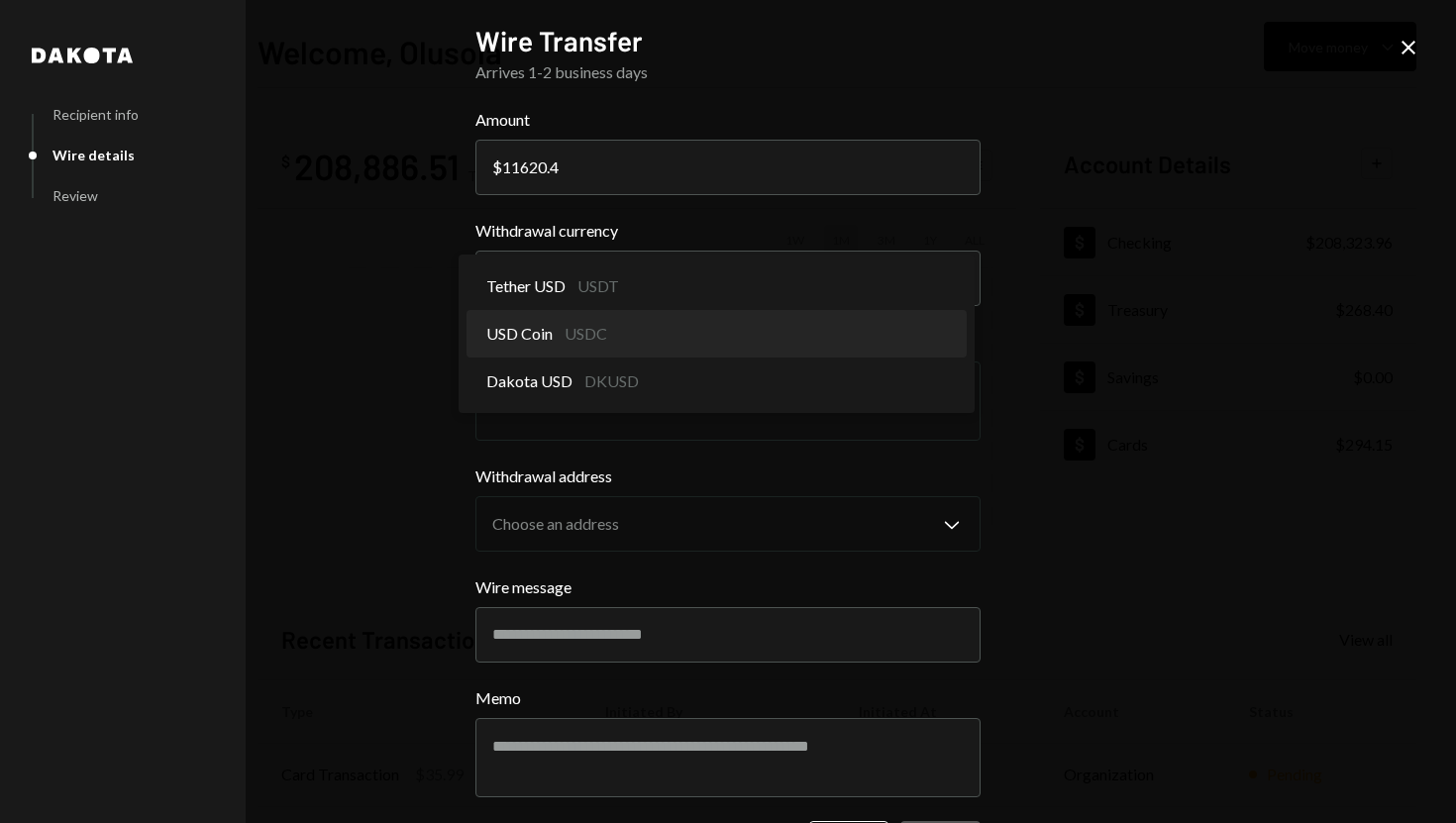 select on "****" 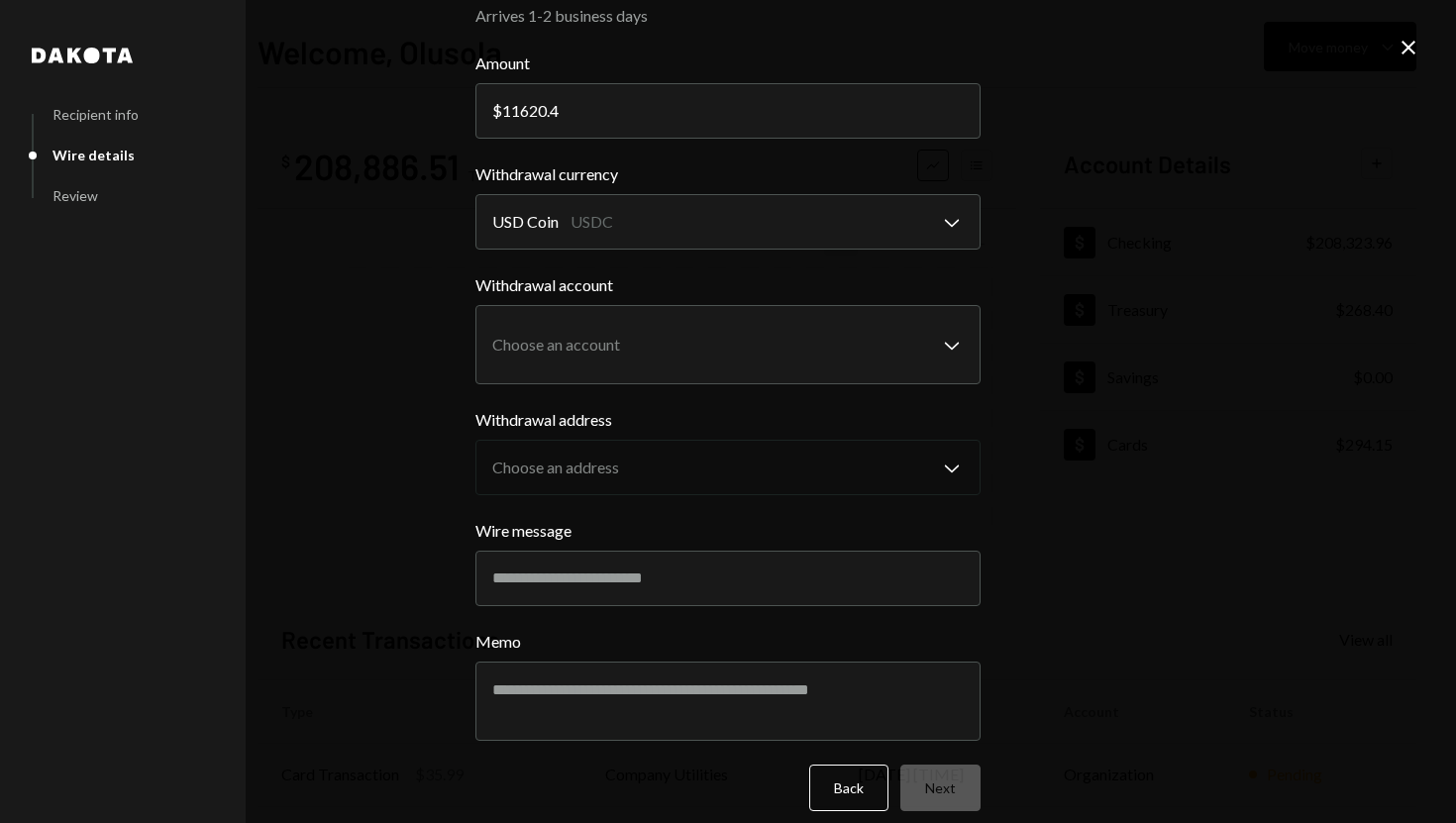 scroll, scrollTop: 67, scrollLeft: 0, axis: vertical 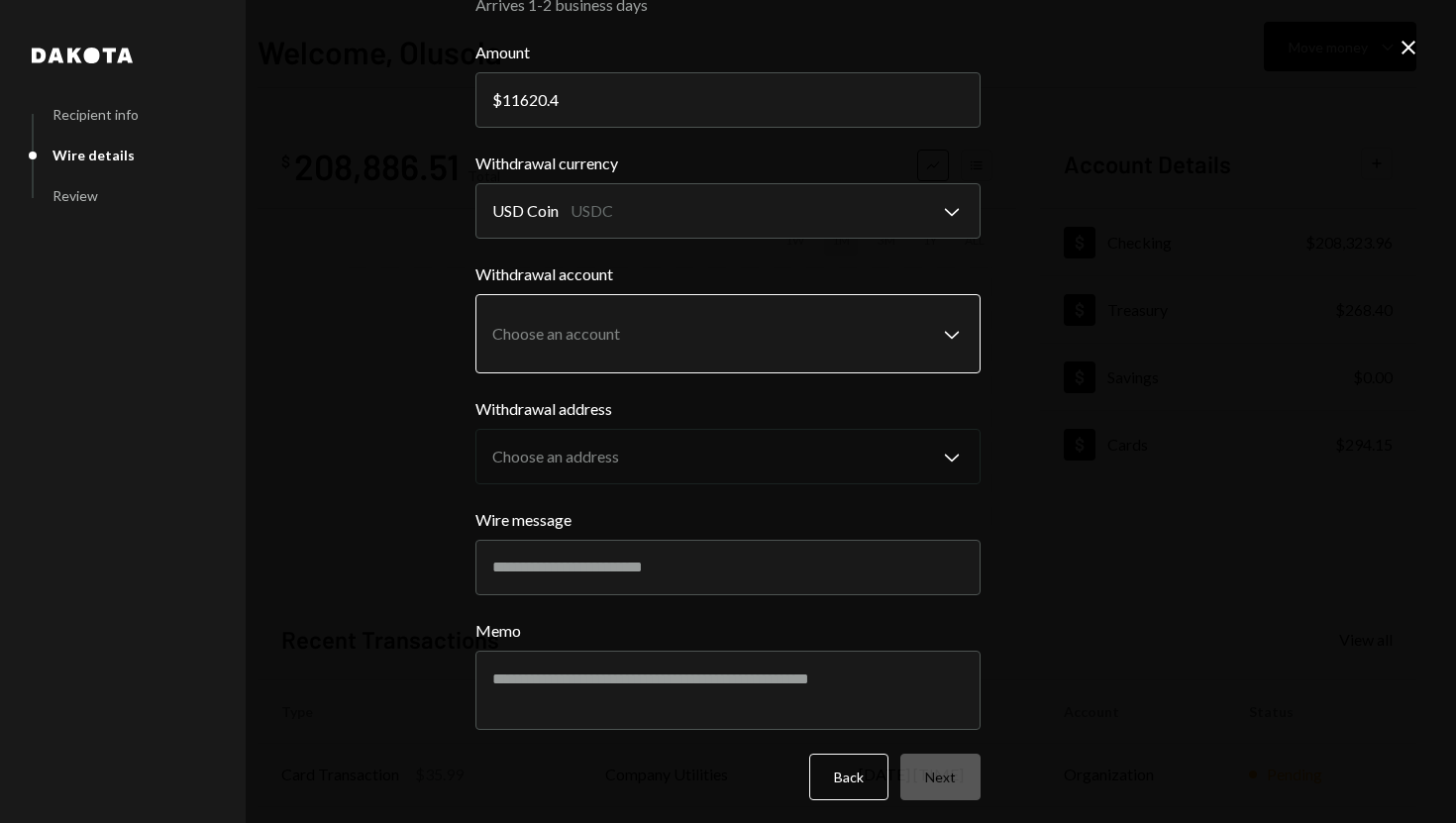 click on "Welcome, Olusola - Dakota Dakota Recipient info Wire details Review Wire Transfer Arrives 1-2 business days Amount $ [AMOUNT]" at bounding box center [728, 411] 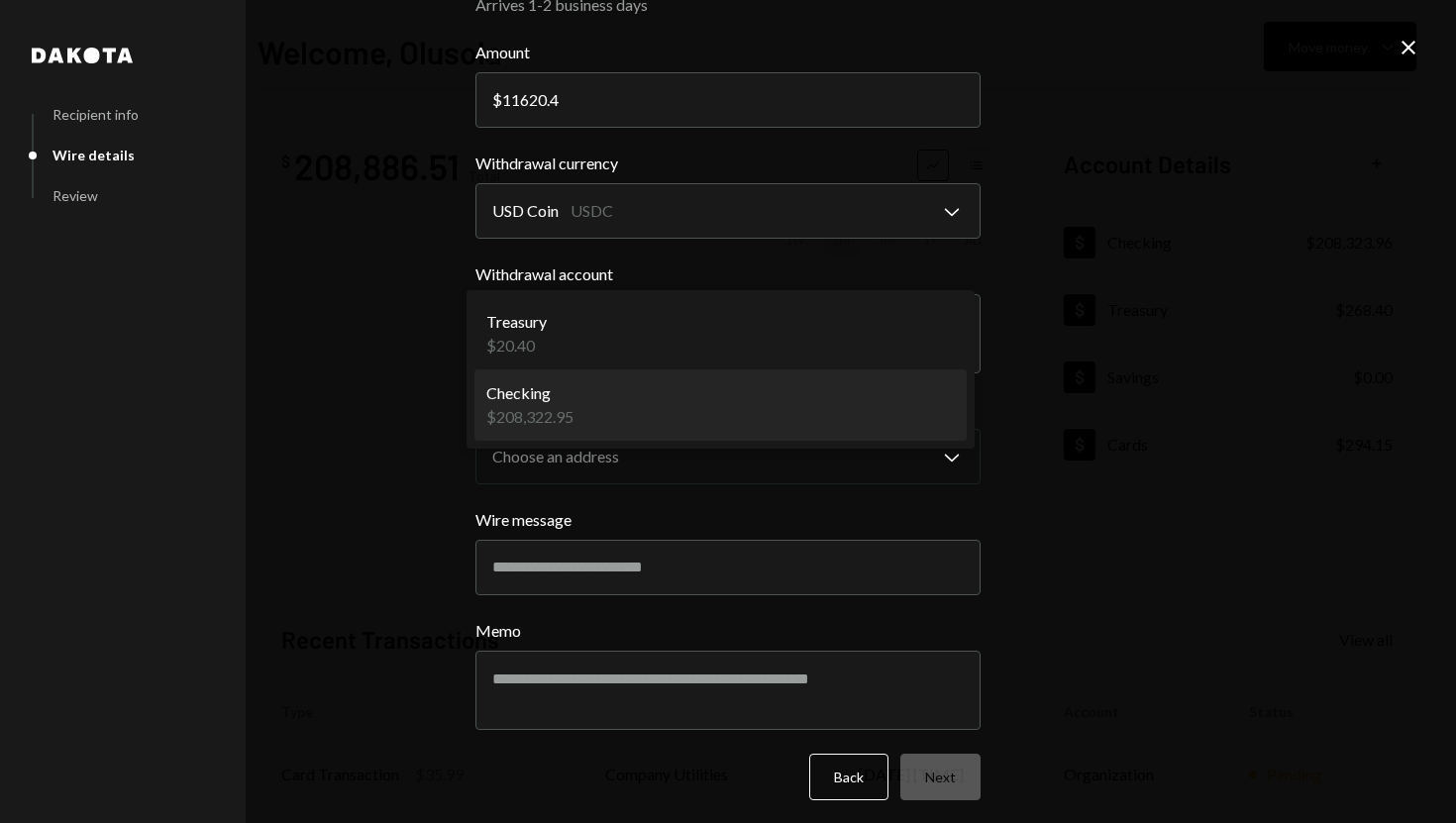 select on "**********" 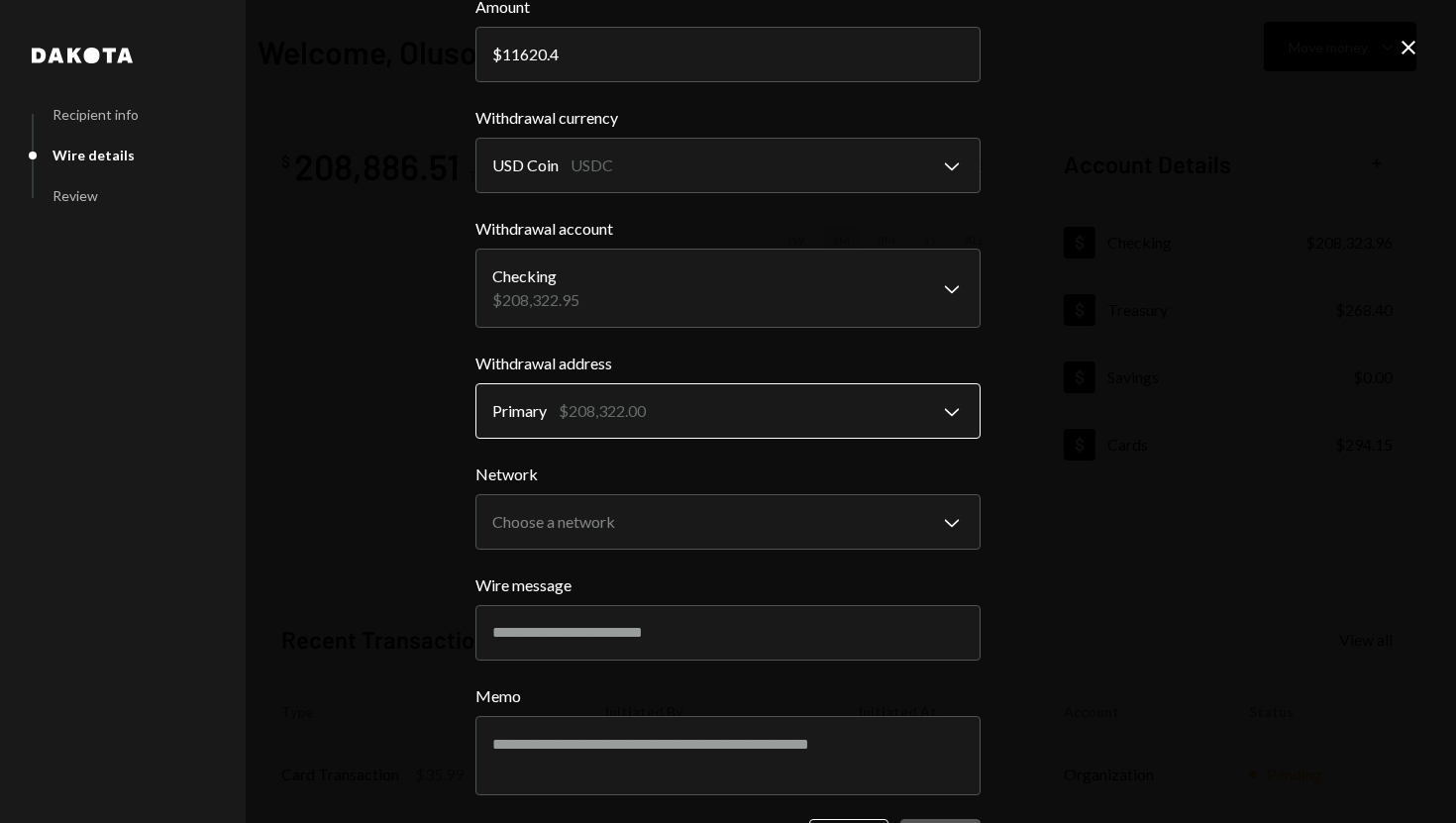 scroll, scrollTop: 127, scrollLeft: 0, axis: vertical 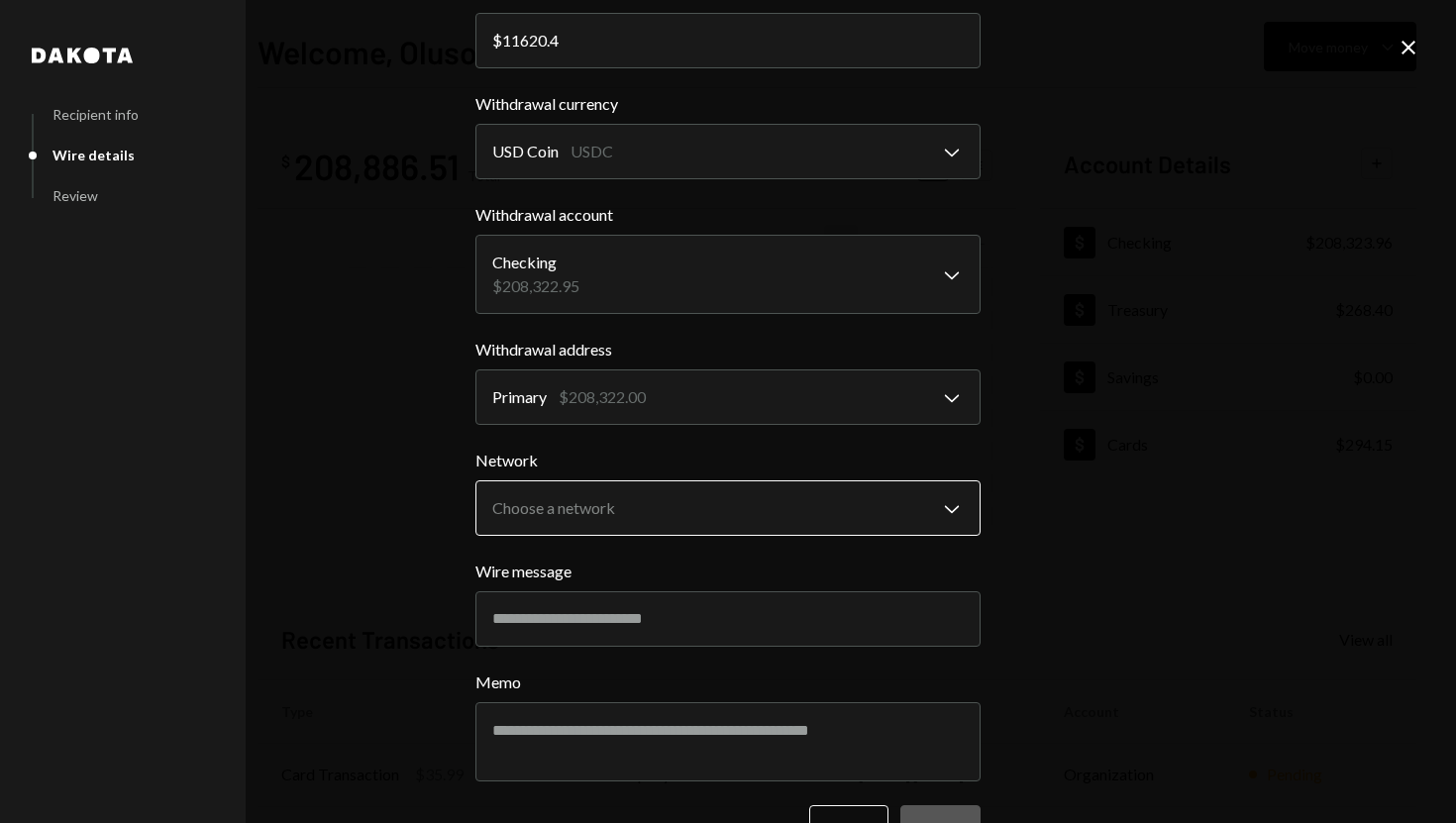click on "Welcome, Olusola - Dakota Dakota Recipient info Wire details Review Wire Transfer Arrives 1-2 business days Amount $ [AMOUNT]" at bounding box center (728, 411) 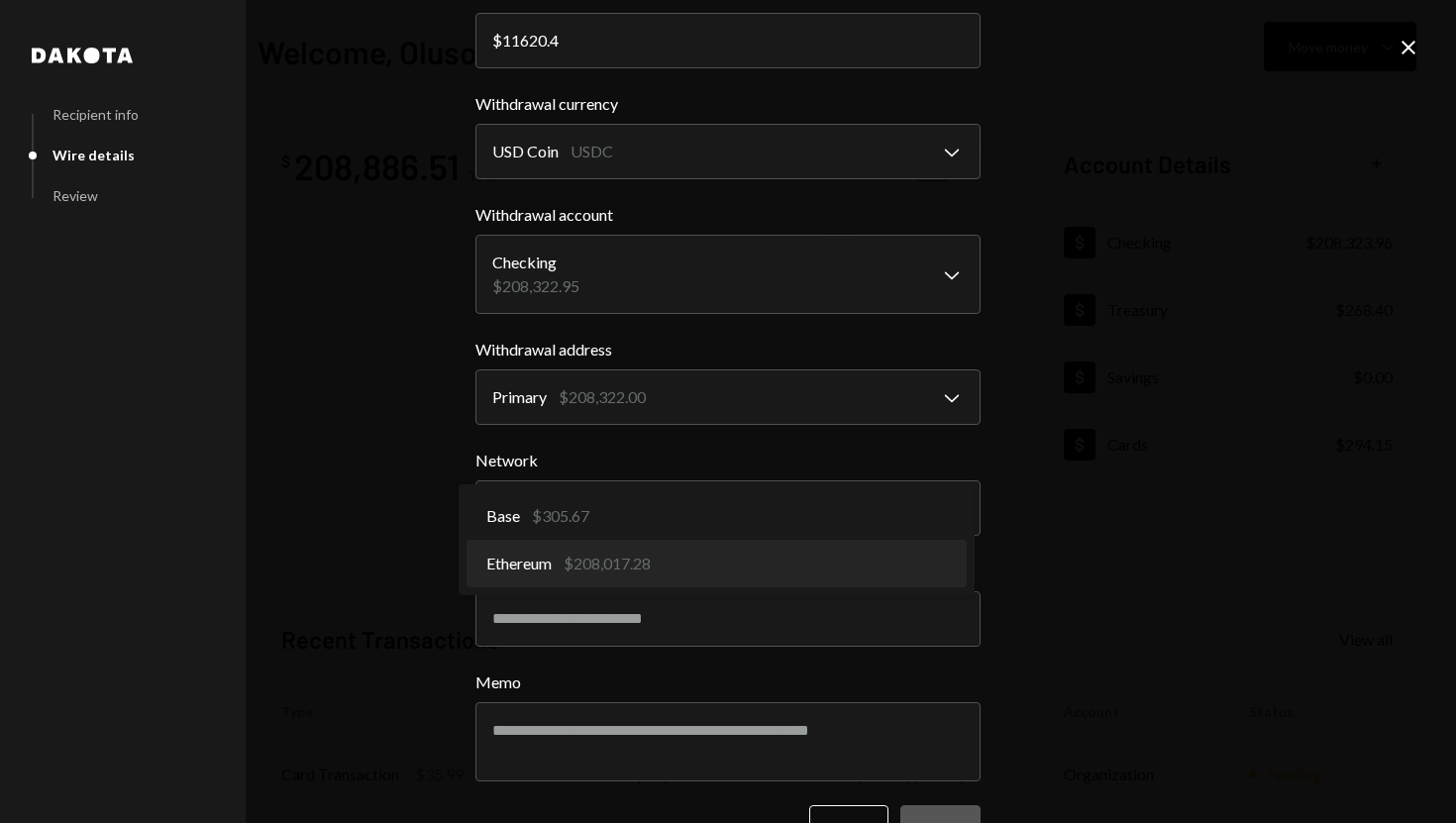 select on "**********" 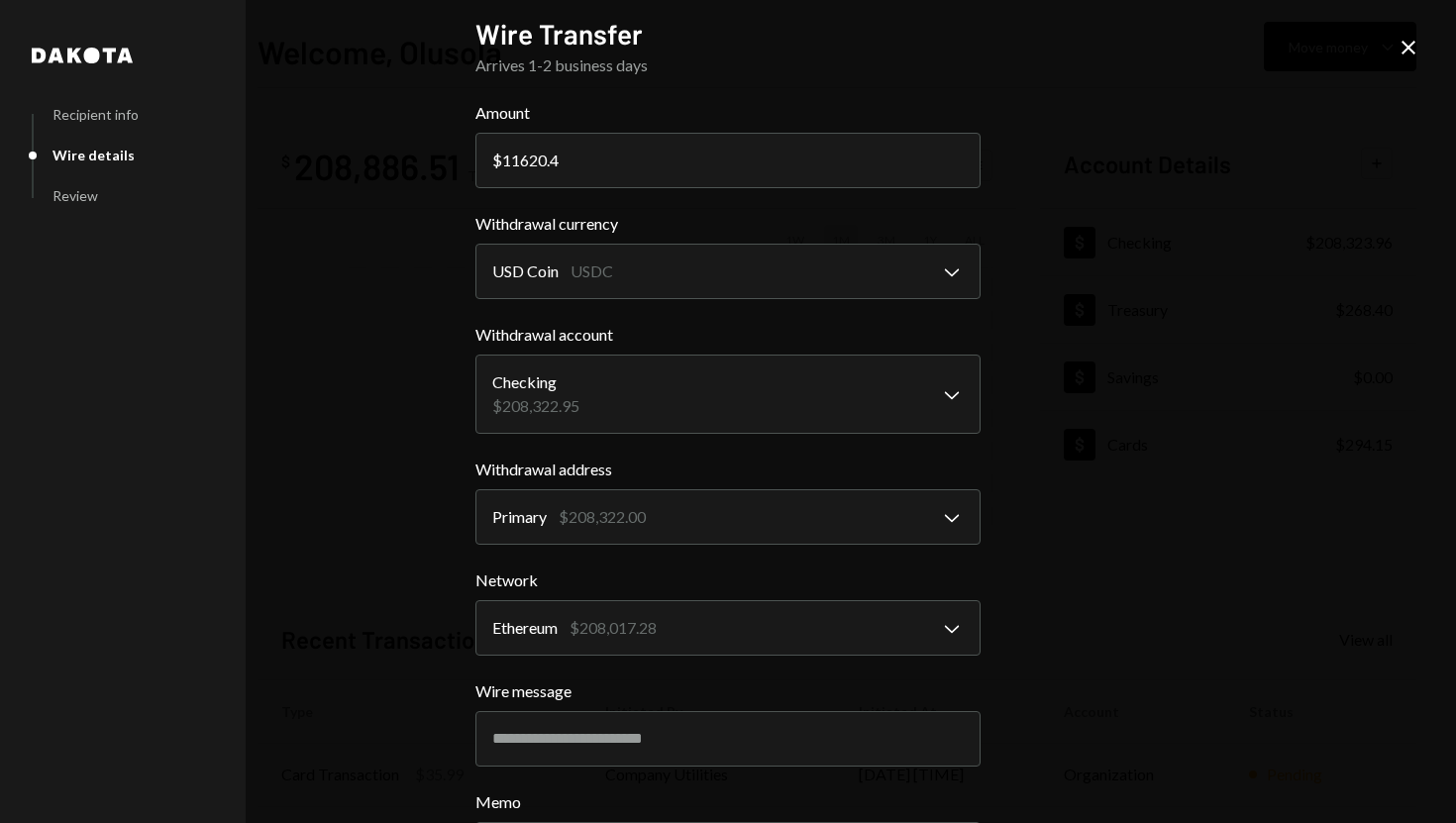 scroll, scrollTop: 186, scrollLeft: 0, axis: vertical 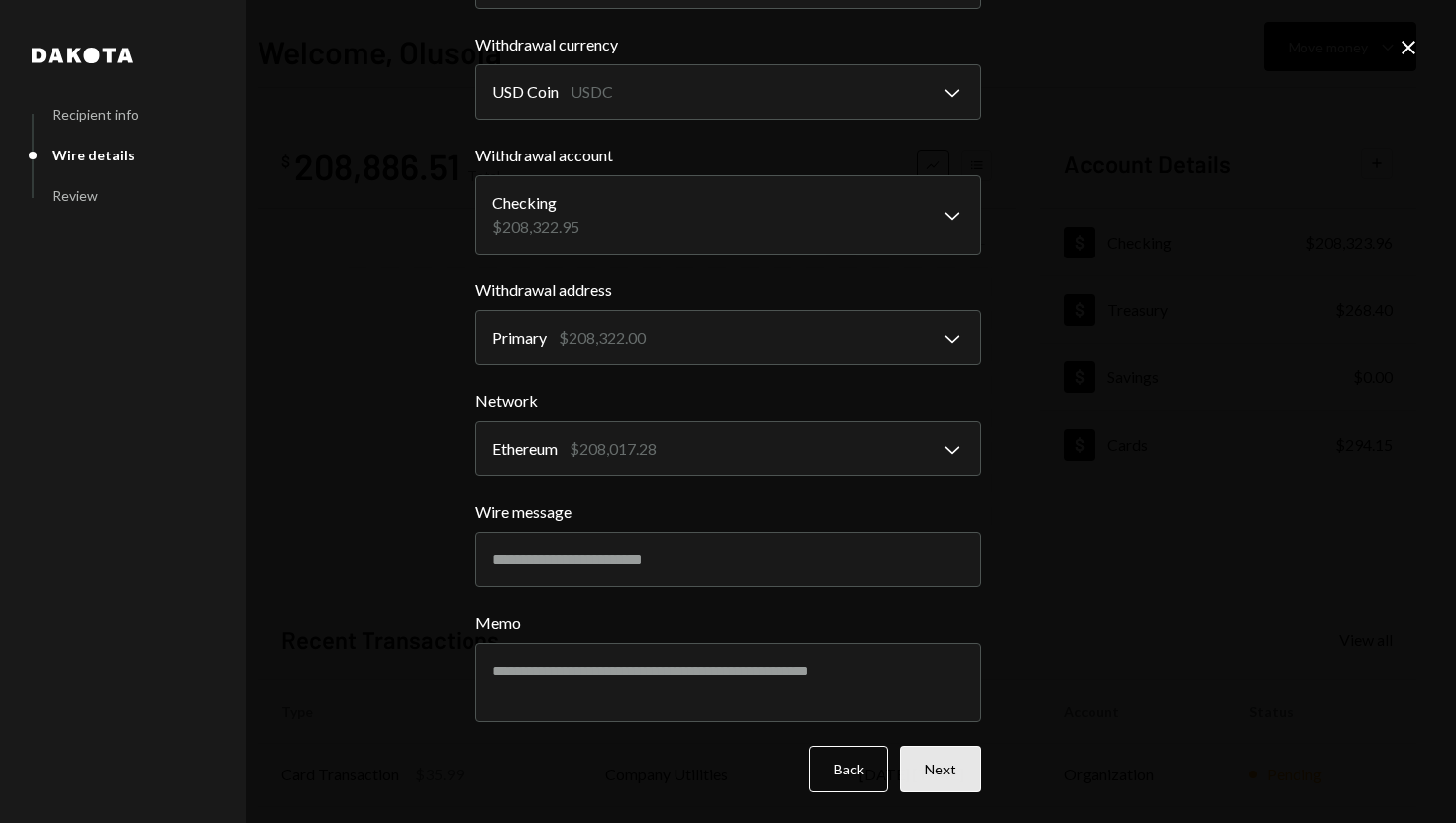 click on "Next" at bounding box center (940, 769) 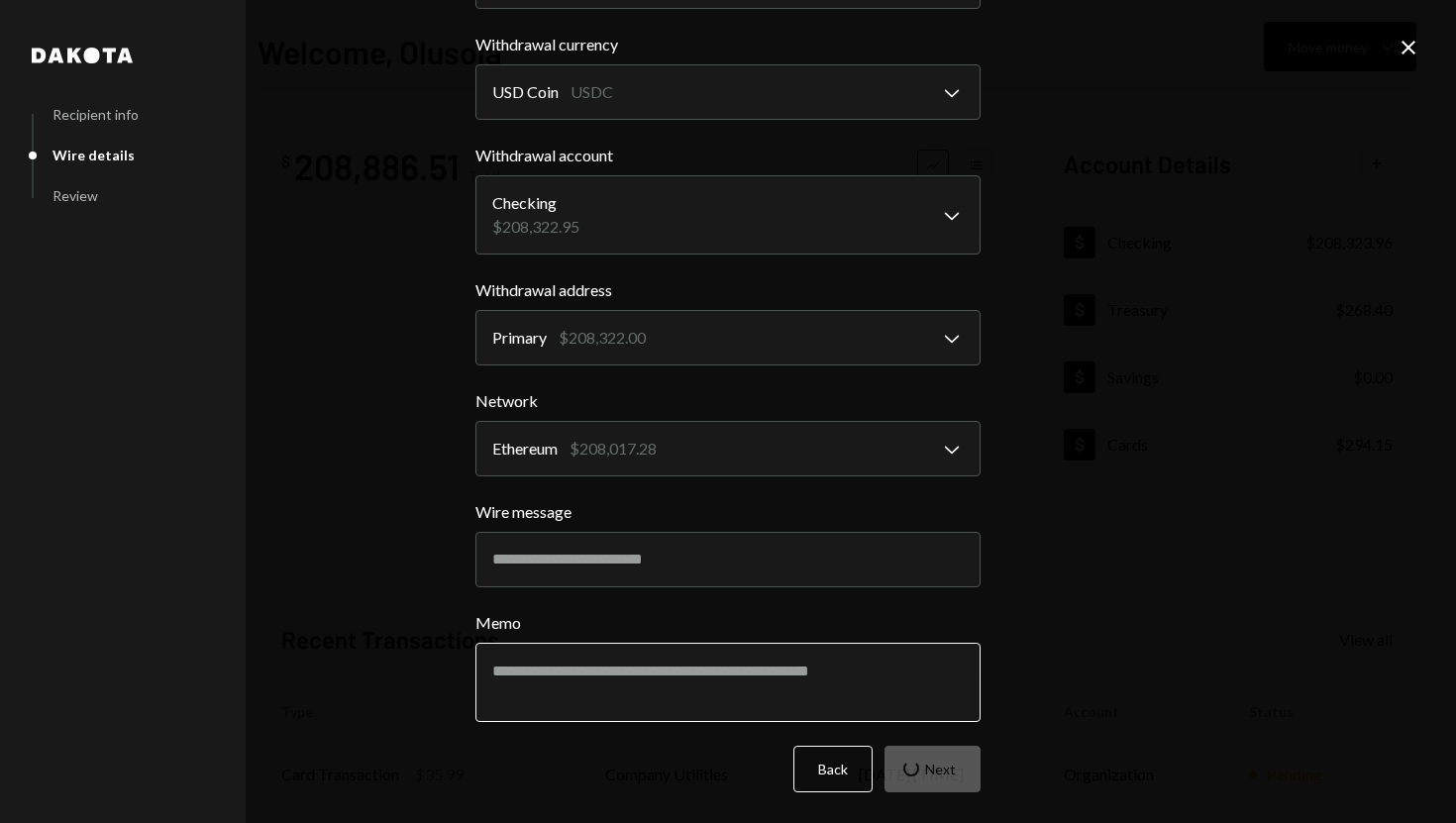 scroll, scrollTop: 0, scrollLeft: 0, axis: both 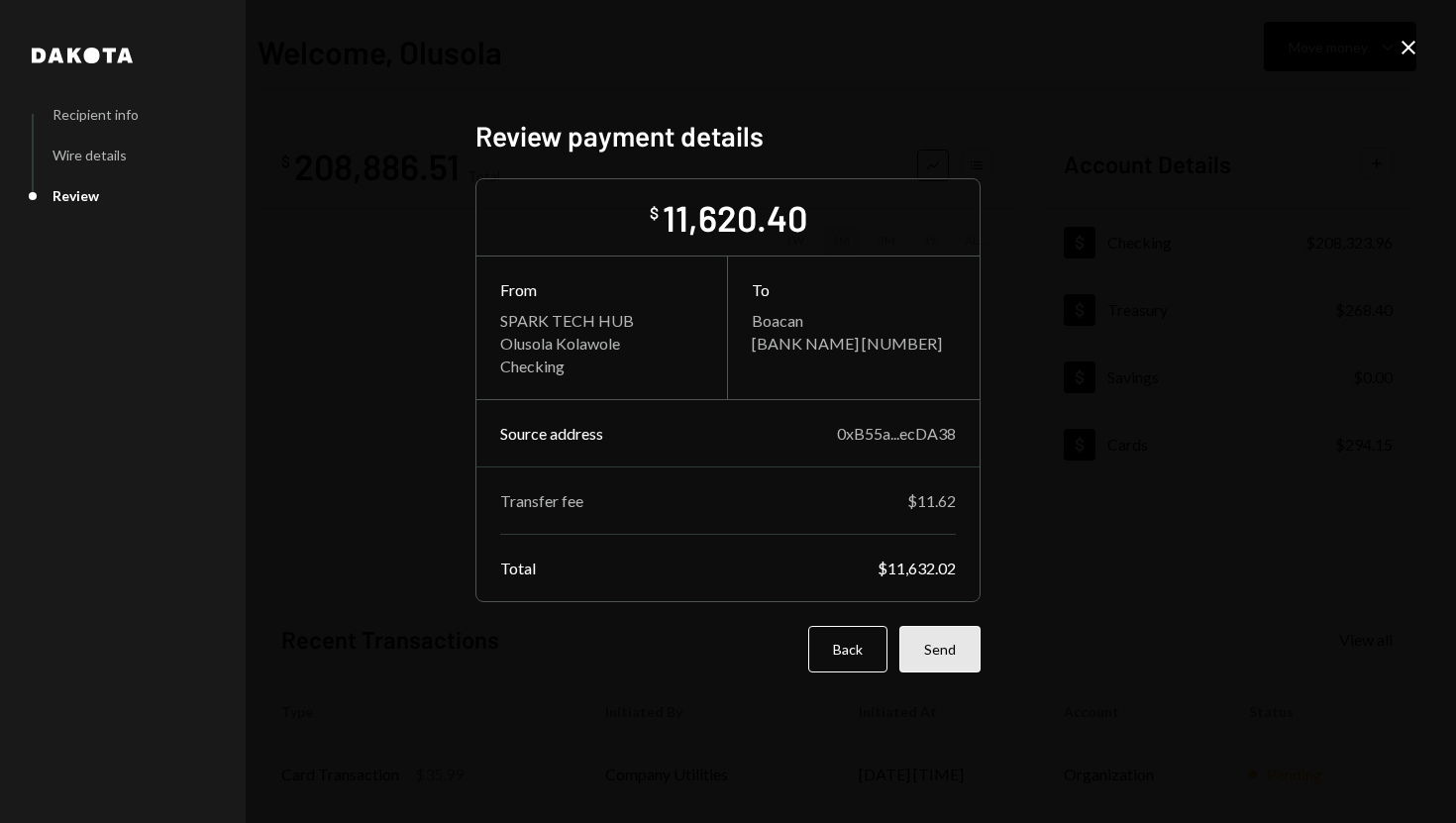 click on "Send" at bounding box center (940, 649) 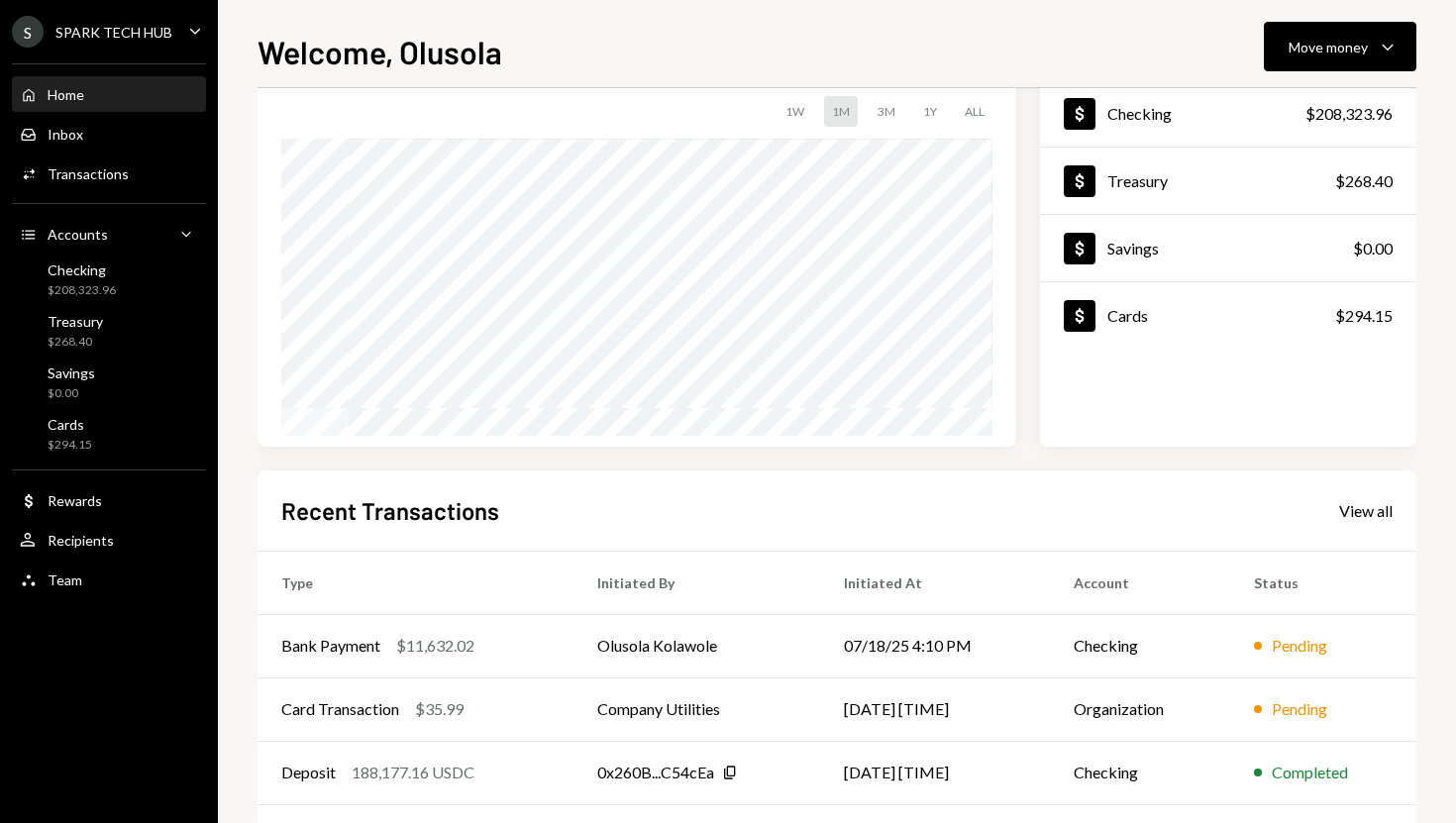 scroll, scrollTop: 152, scrollLeft: 0, axis: vertical 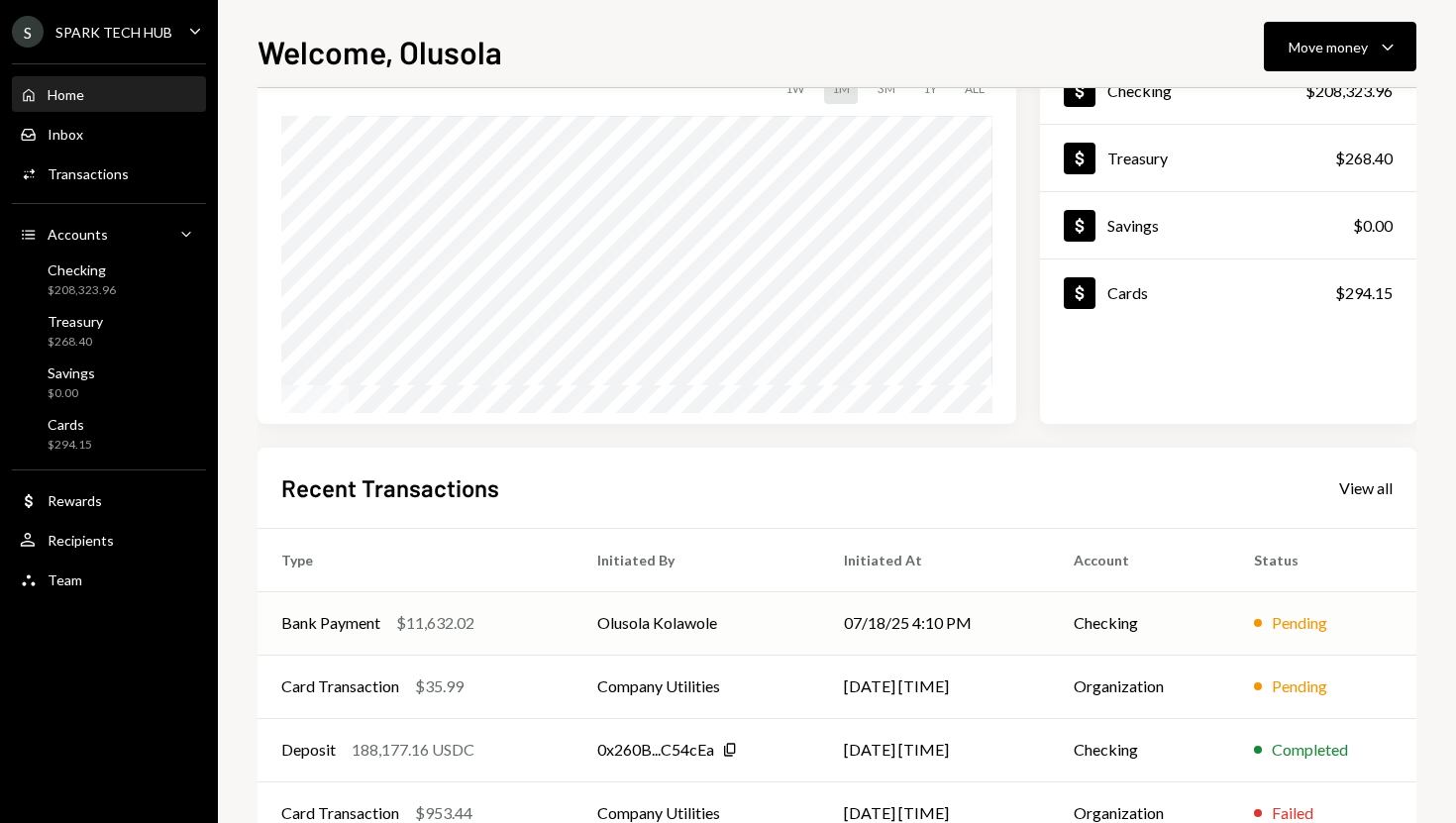 click on "Olusola Kolawole" at bounding box center [696, 623] 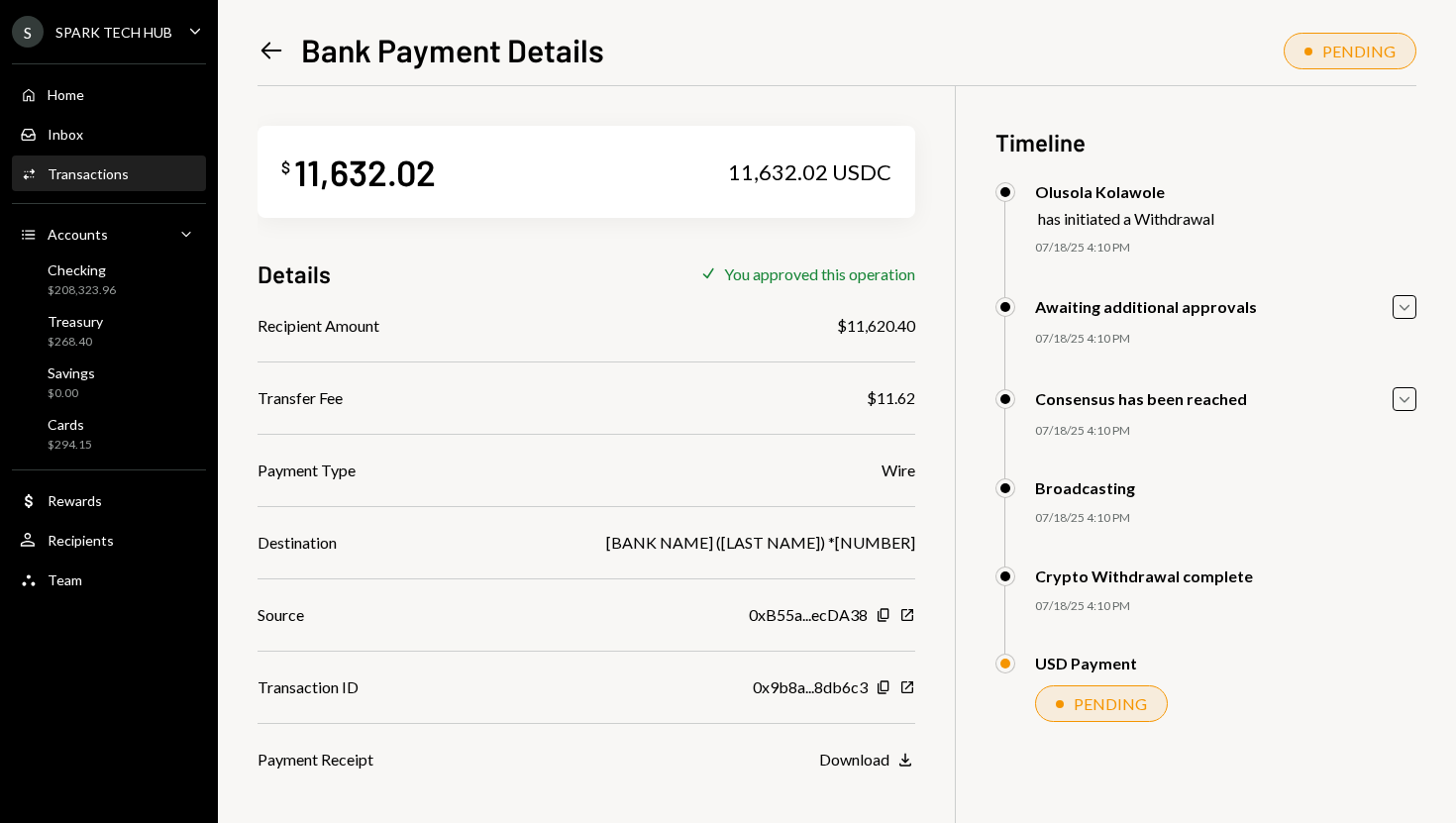 click on "$ 11,632.02 11,632.02  USDC" at bounding box center [586, 171] 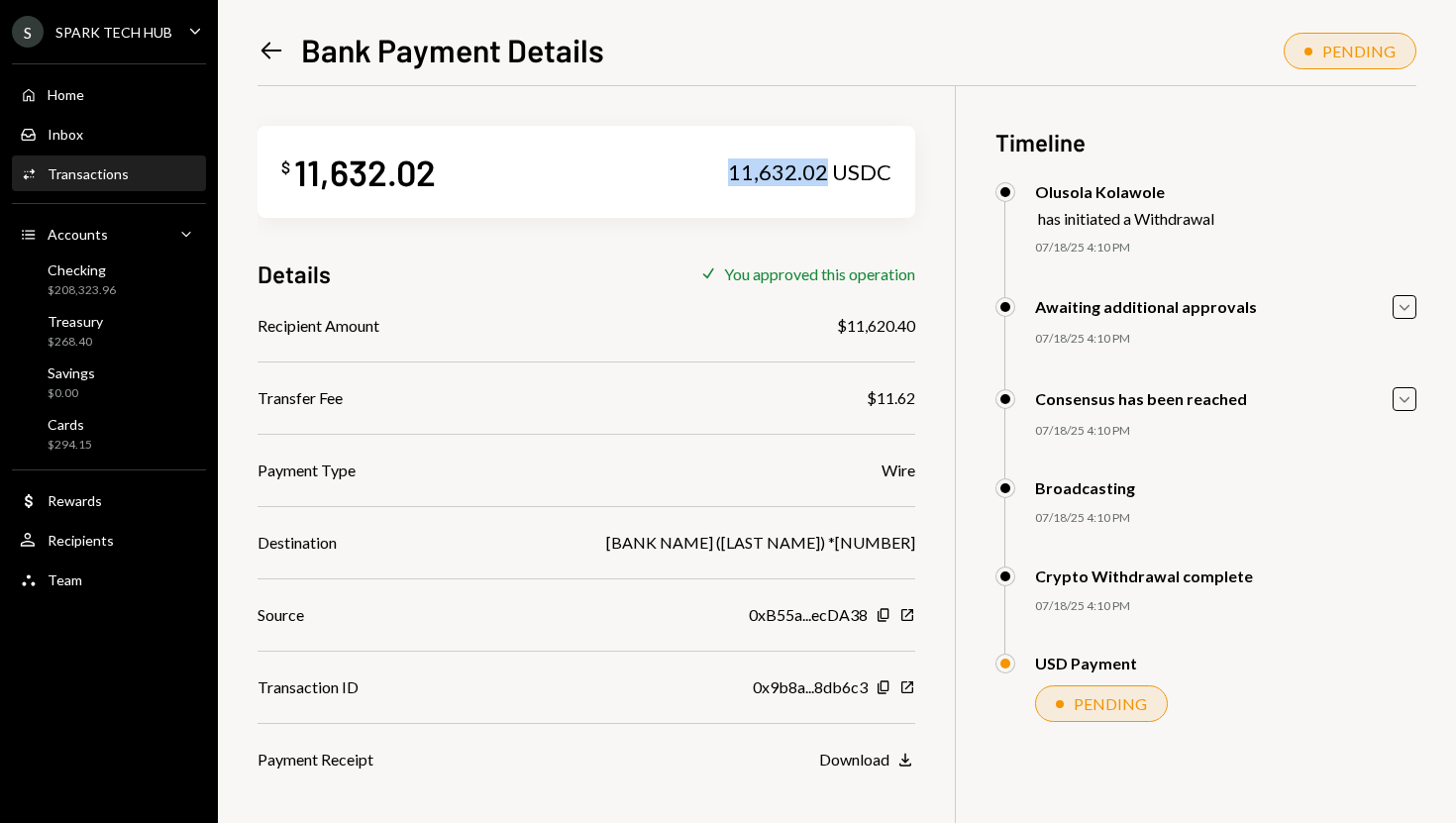 copy on "11,632.02" 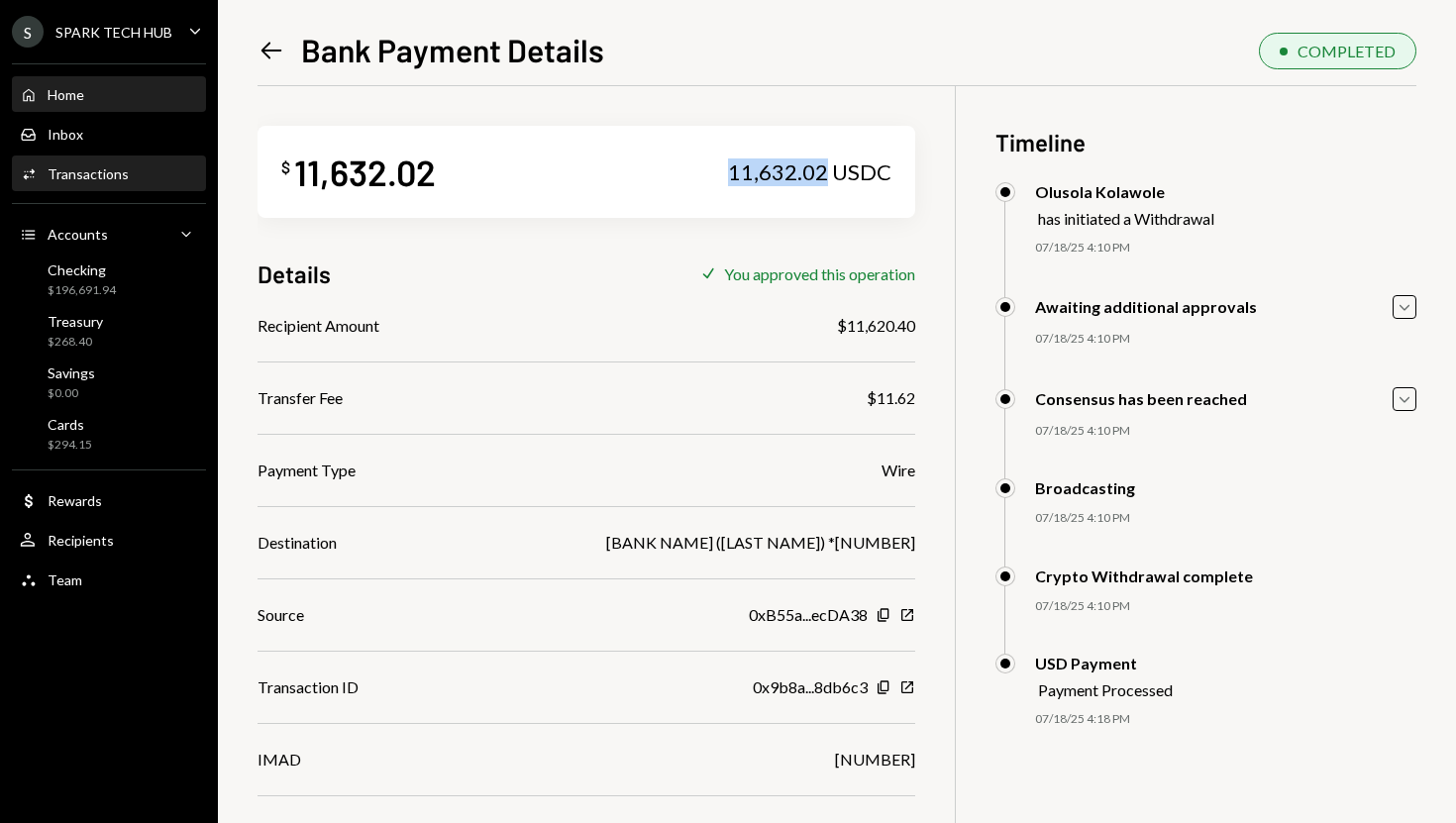 click on "Home Home" at bounding box center [109, 95] 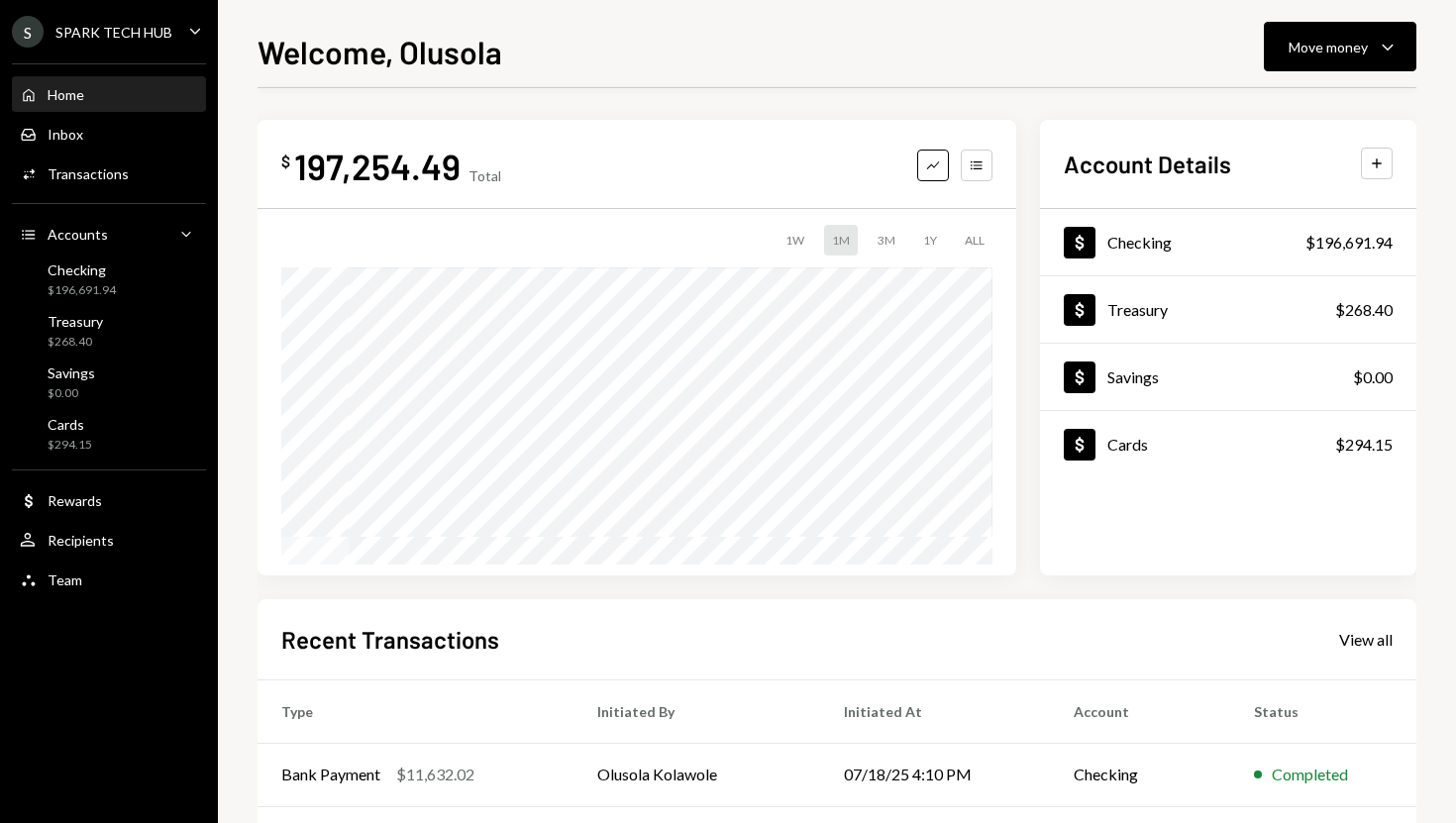 scroll, scrollTop: 276, scrollLeft: 0, axis: vertical 